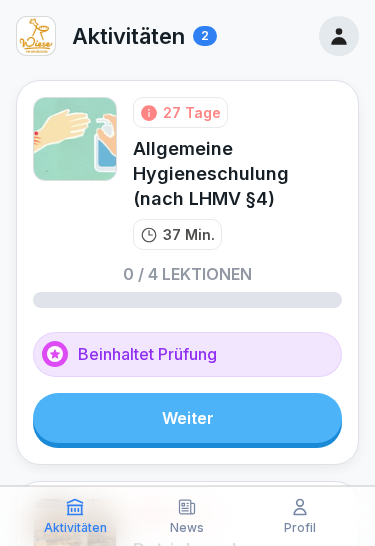 scroll, scrollTop: 0, scrollLeft: 0, axis: both 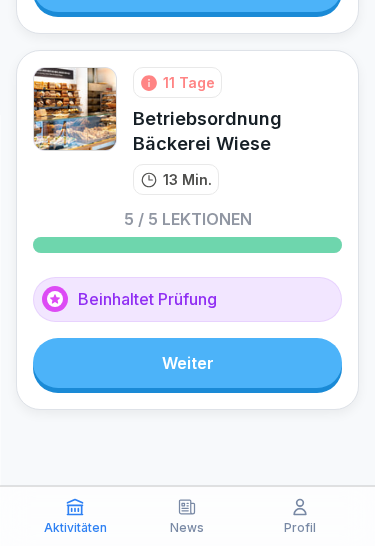 click on "Weiter" at bounding box center (187, 363) 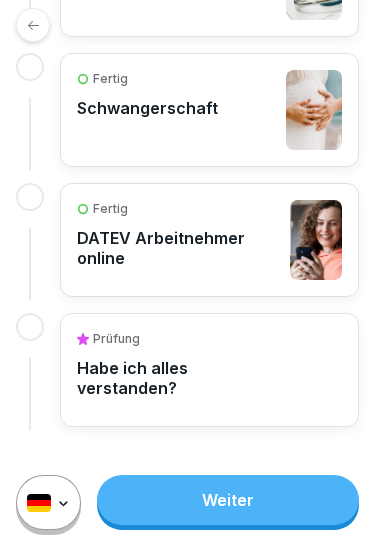 scroll, scrollTop: 830, scrollLeft: 0, axis: vertical 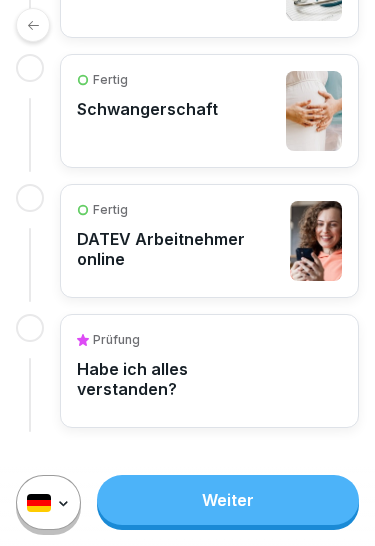 click on "Weiter" at bounding box center (228, 500) 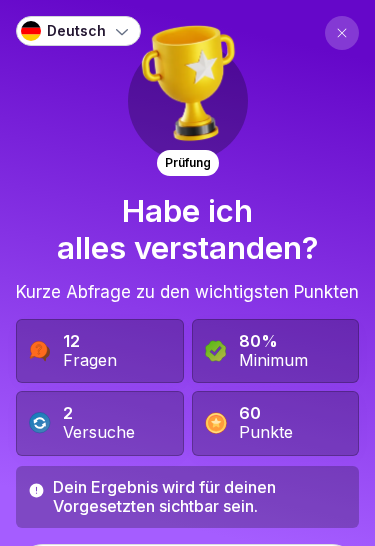 scroll, scrollTop: 0, scrollLeft: 0, axis: both 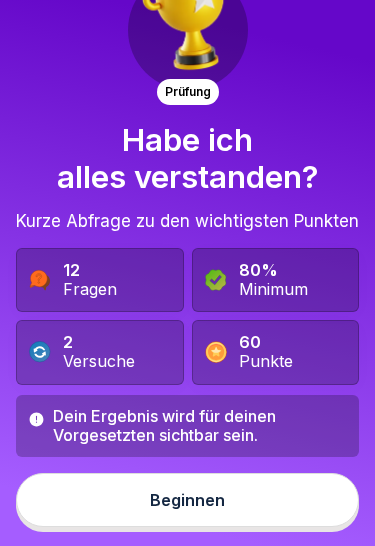 click on "Beginnen" at bounding box center [187, 500] 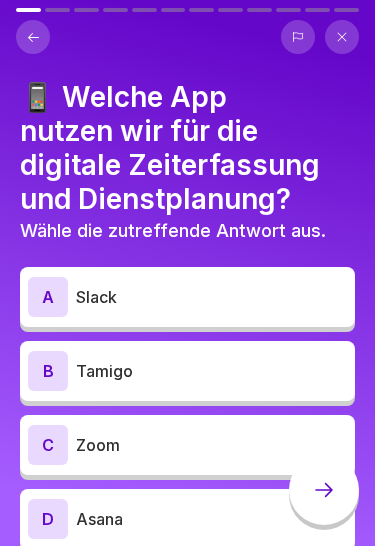 click on "Tamigo" at bounding box center (211, 371) 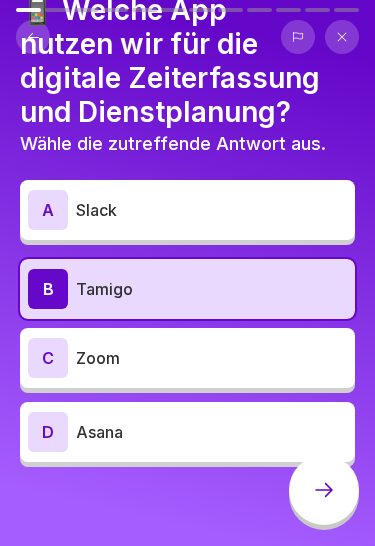 click 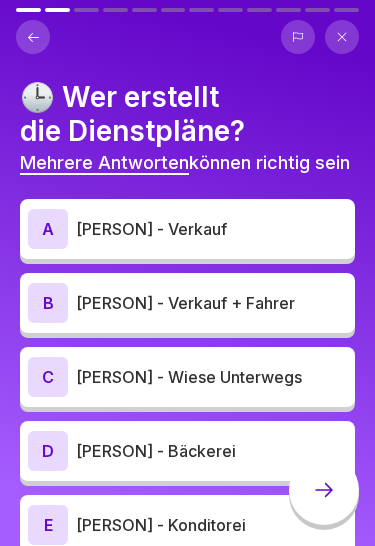 scroll, scrollTop: 87, scrollLeft: 0, axis: vertical 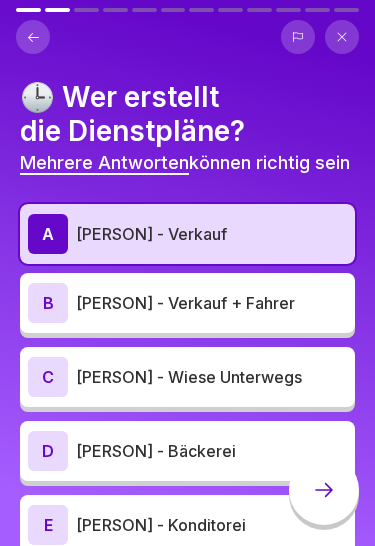 click on "B Heike Fiedler - Verkauf + Fahrer" at bounding box center (187, 303) 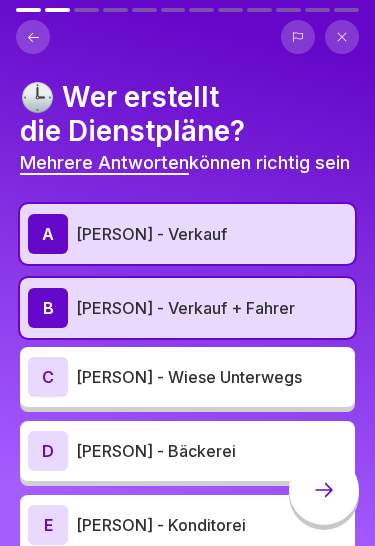 click on "Rebecca Muralt - Wiese Unterwegs" at bounding box center (211, 377) 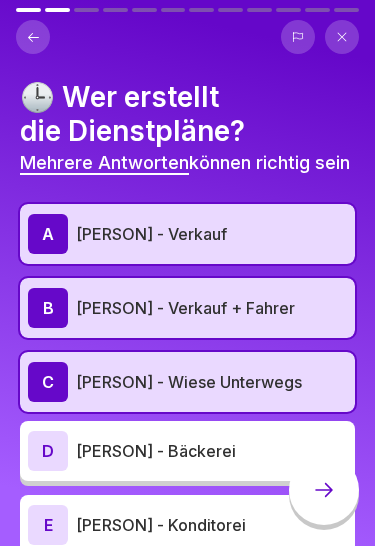 click on "Naser Yusofzai - Bäckerei" at bounding box center (211, 451) 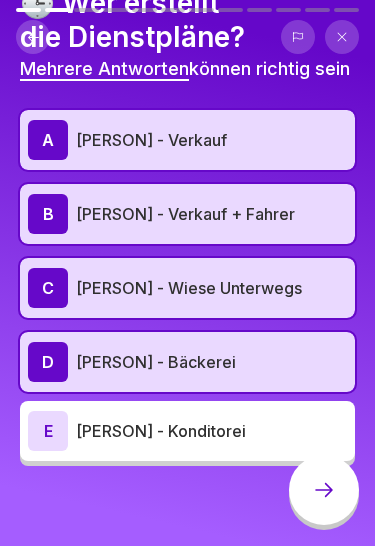 scroll, scrollTop: 114, scrollLeft: 0, axis: vertical 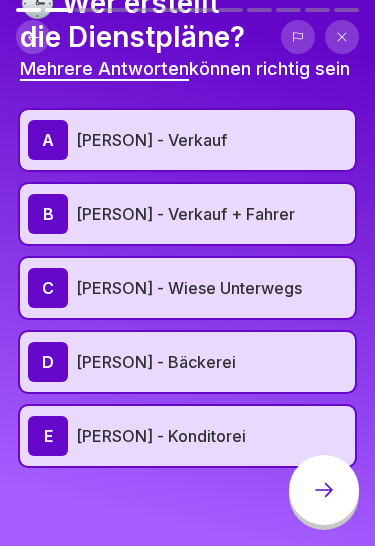 click 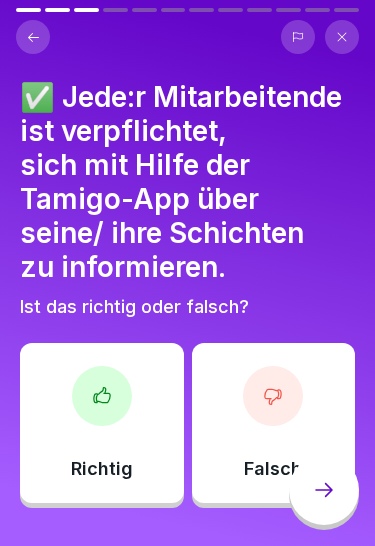 click on "Richtig" at bounding box center (102, 423) 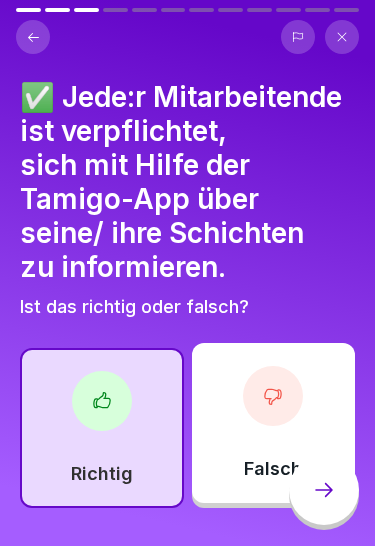 click 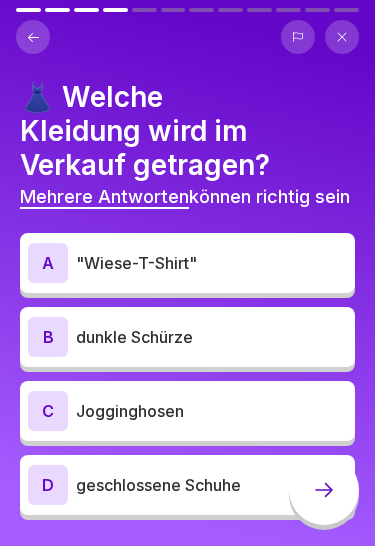 click on ""Wiese-T-Shirt"" at bounding box center (211, 263) 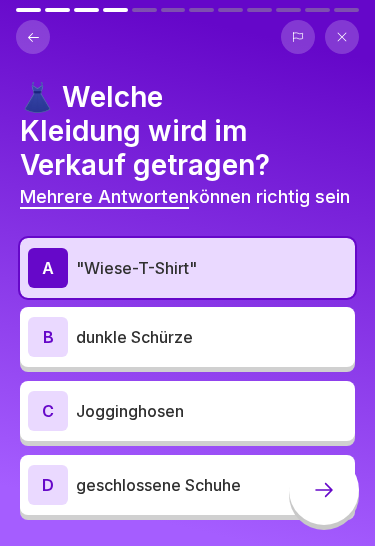 click on "dunkle Schürze" at bounding box center (211, 337) 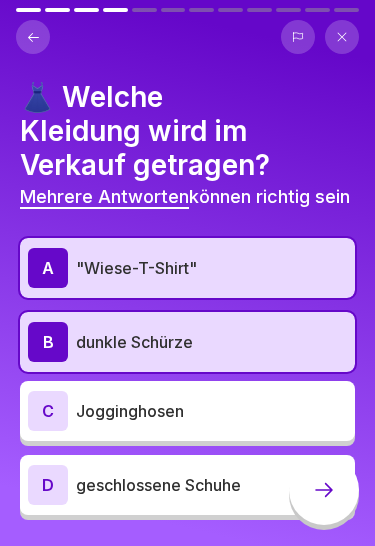 click on "geschlossene Schuhe" at bounding box center [211, 485] 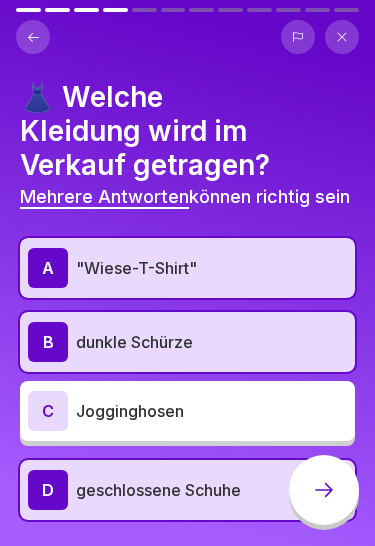 click 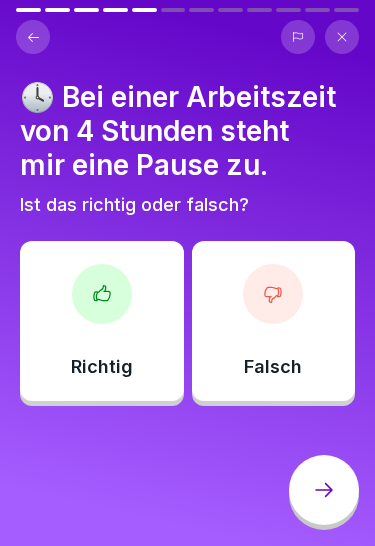 click at bounding box center (273, 294) 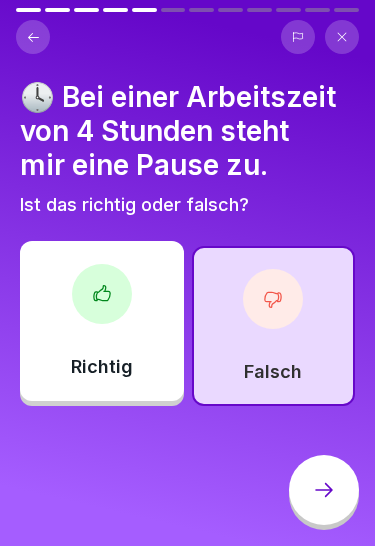 click at bounding box center (324, 490) 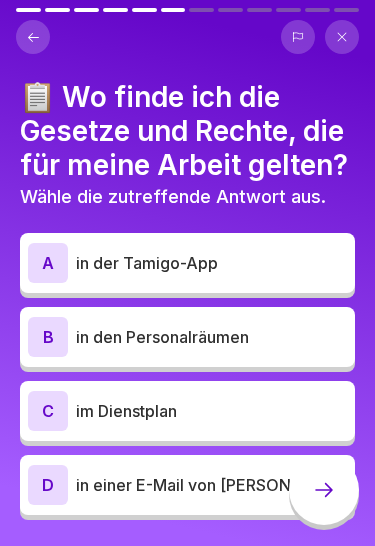click on "in den Personalräumen" at bounding box center [211, 337] 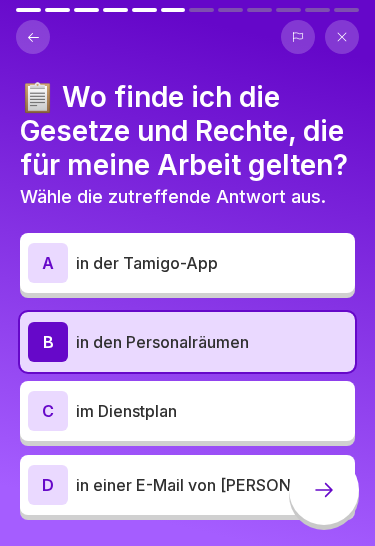 click 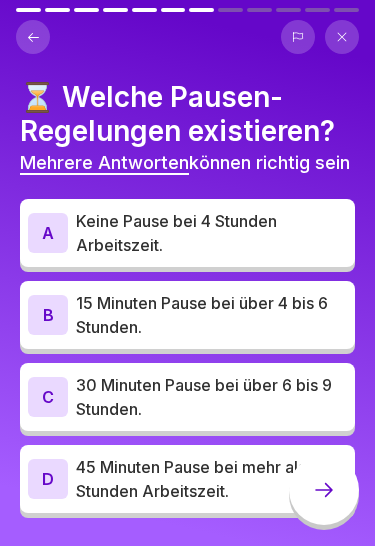 click on "Keine Pause bei 4 Stunden Arbeitszeit." at bounding box center [211, 233] 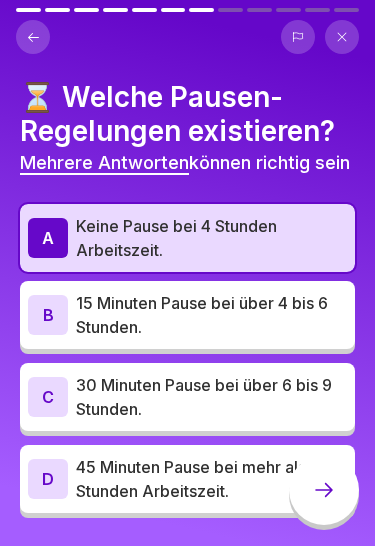 click on "15 Minuten Pause bei über 4 bis 6 Stunden." at bounding box center [211, 315] 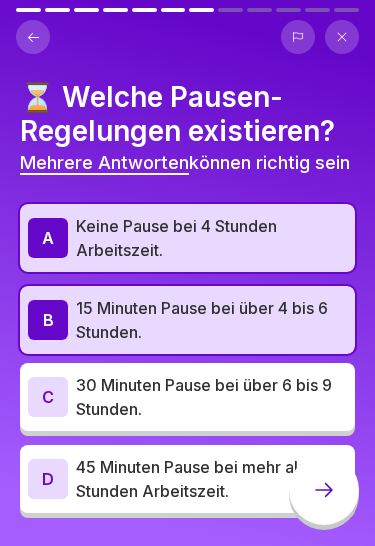 click on "30 Minuten Pause bei über 6 bis 9 Stunden." at bounding box center [211, 397] 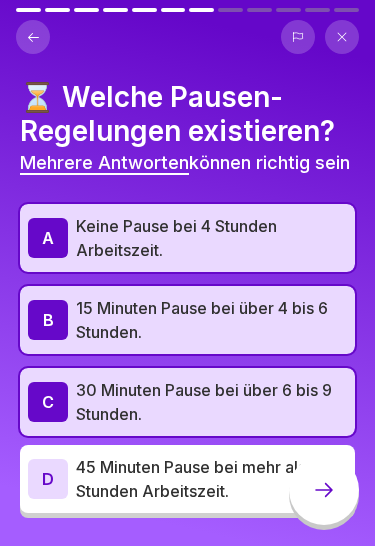 click on "45 Minuten Pause bei mehr als 9 Stunden Arbeitszeit." at bounding box center (211, 479) 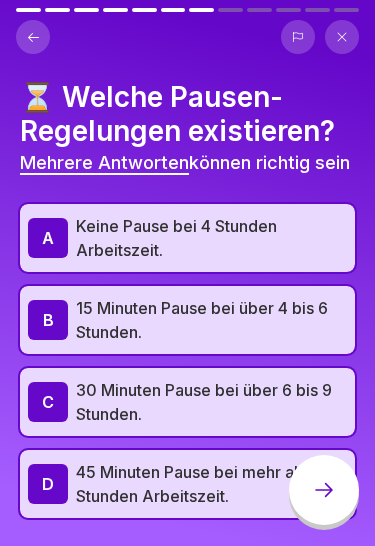 click at bounding box center (324, 490) 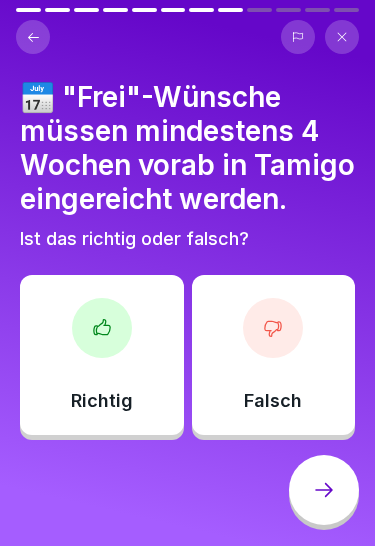 click on "Richtig" at bounding box center (102, 355) 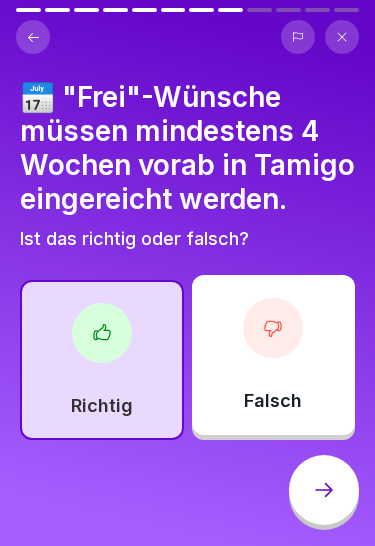 click at bounding box center [324, 490] 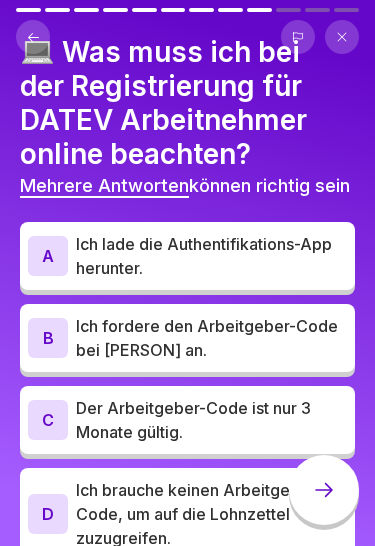 scroll, scrollTop: 51, scrollLeft: 0, axis: vertical 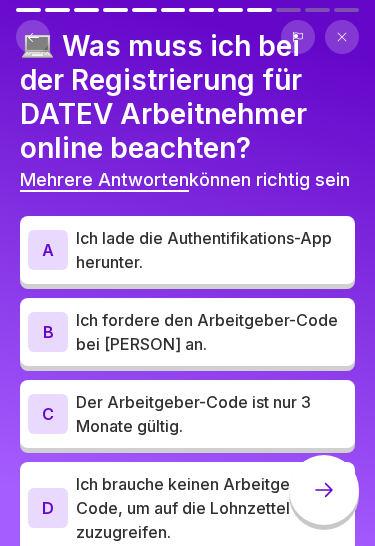 click on "Ich lade die Authentifikations-App herunter." at bounding box center (211, 250) 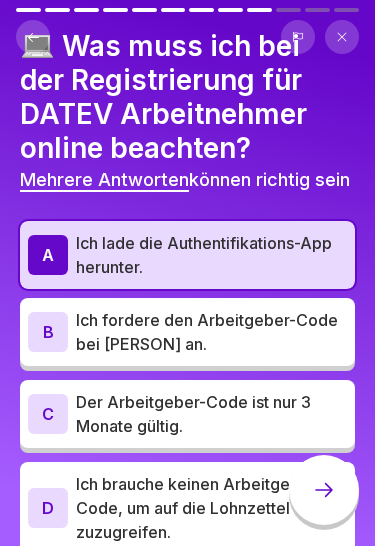 click on "Ich fordere den Arbeitgeber-Code bei Heike Fiedler an." at bounding box center (211, 332) 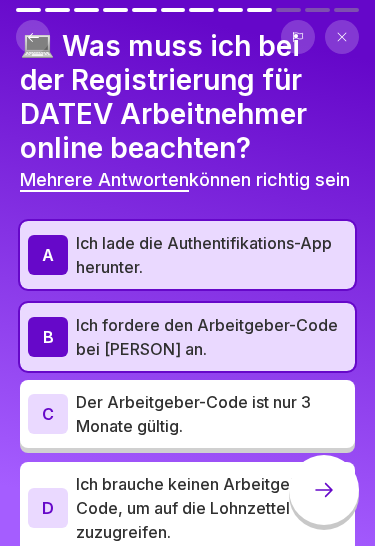 click on "Der Arbeitgeber-Code ist nur 3 Monate gültig." at bounding box center (211, 414) 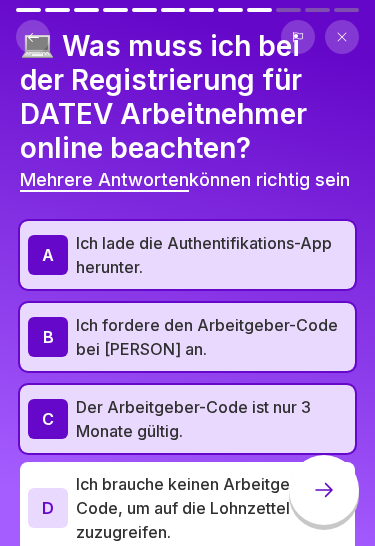 click 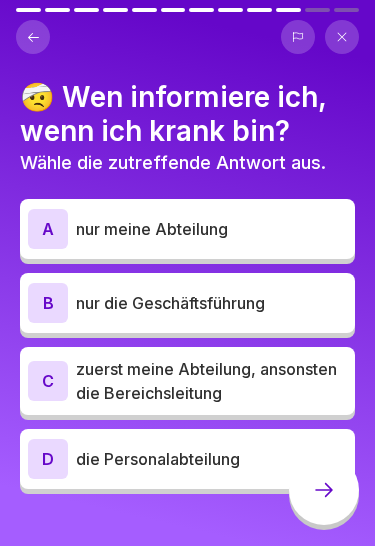 click on "nur die Geschäftsführung" at bounding box center (211, 303) 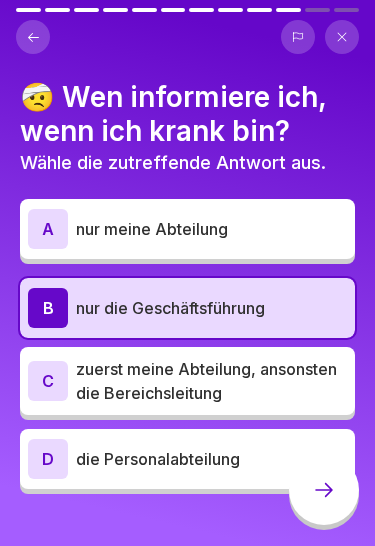 click at bounding box center [324, 490] 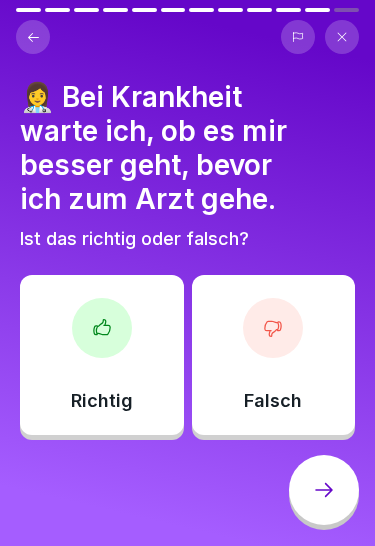 click at bounding box center [273, 328] 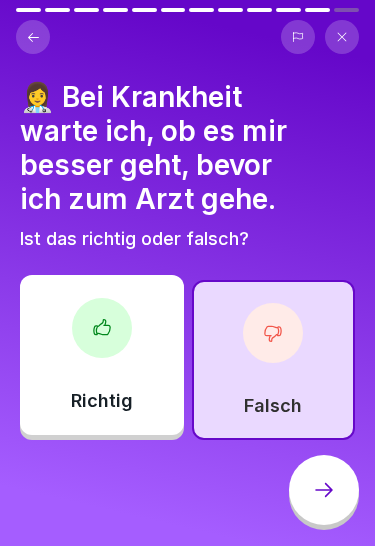 click at bounding box center (324, 490) 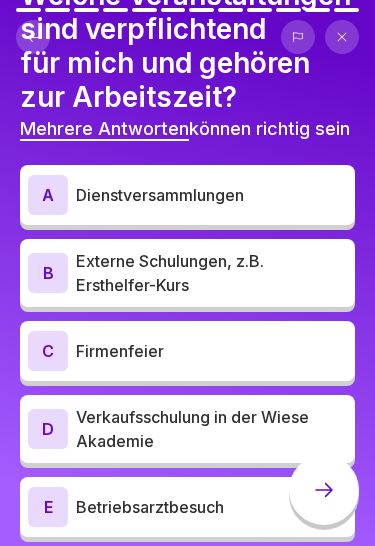 scroll, scrollTop: 103, scrollLeft: 0, axis: vertical 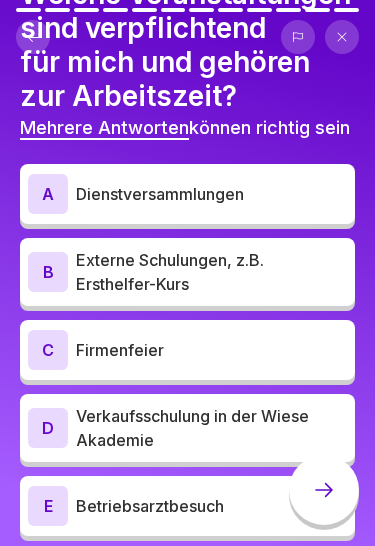 click on "Dienstversammlungen" at bounding box center [211, 194] 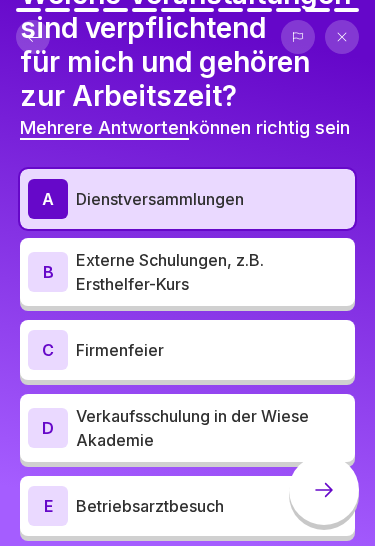 click on "Externe Schulungen, z.B. Ersthelfer-Kurs" at bounding box center (211, 272) 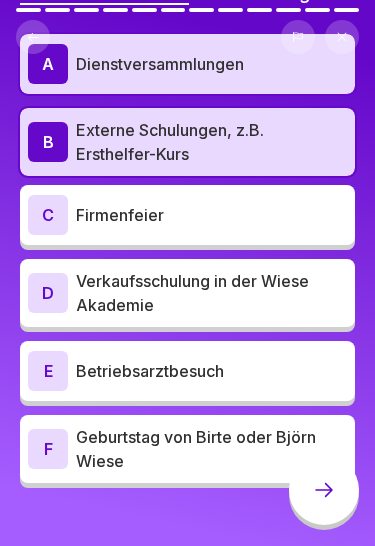 scroll, scrollTop: 240, scrollLeft: 0, axis: vertical 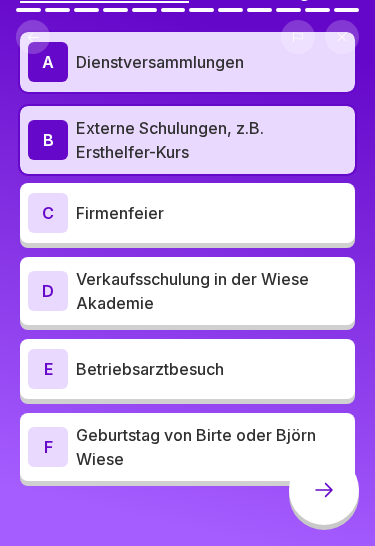 click on "Verkaufsschulung in der Wiese Akademie" at bounding box center (211, 291) 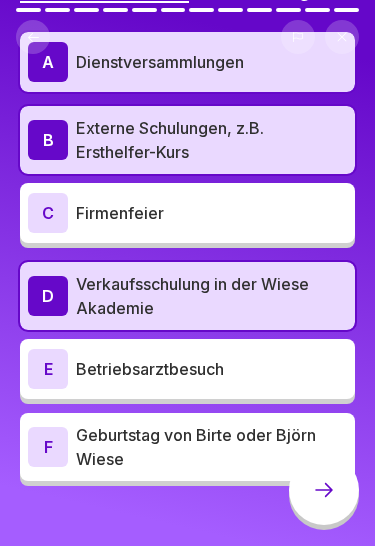 click on "Betriebsarztbesuch" at bounding box center (211, 369) 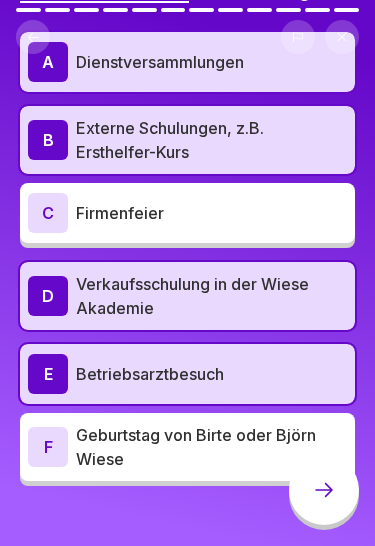 click 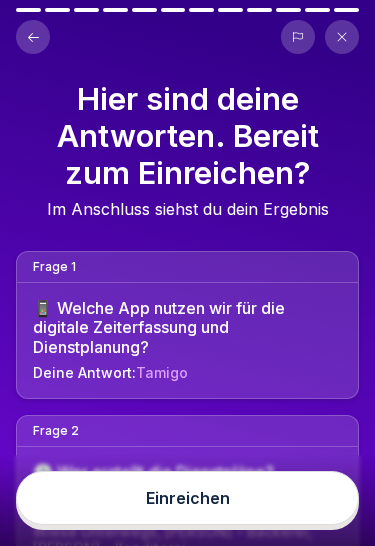 click on "Einreichen" at bounding box center [187, 498] 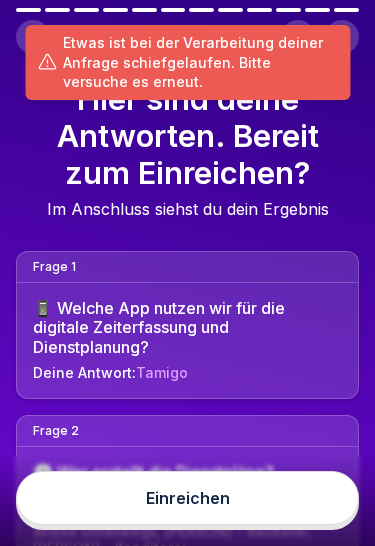 click on "Einreichen" at bounding box center [187, 498] 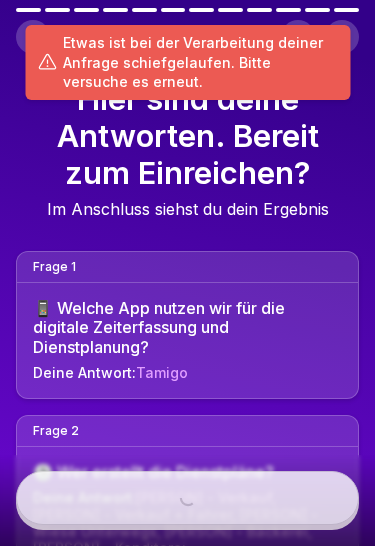 click on "Einreichen" at bounding box center (187, 498) 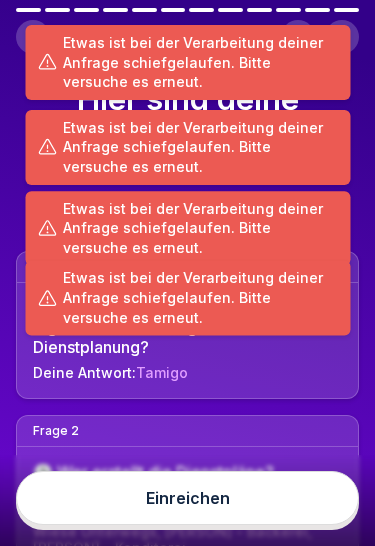 click on "Einreichen" at bounding box center [187, 498] 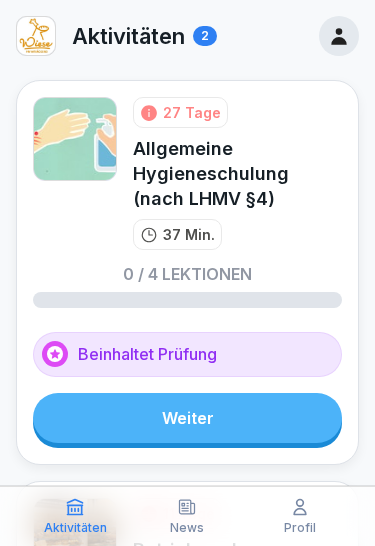 scroll, scrollTop: 0, scrollLeft: 0, axis: both 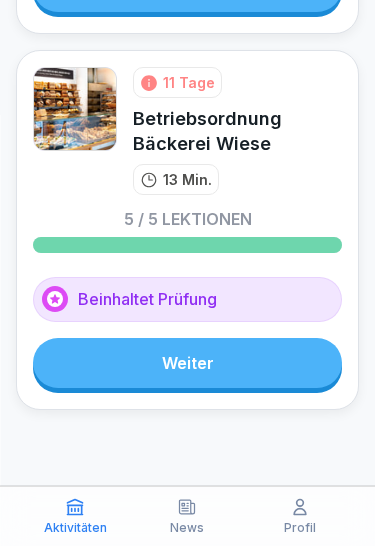 click on "Betriebsordnung Bäckerei Wiese" at bounding box center [237, 131] 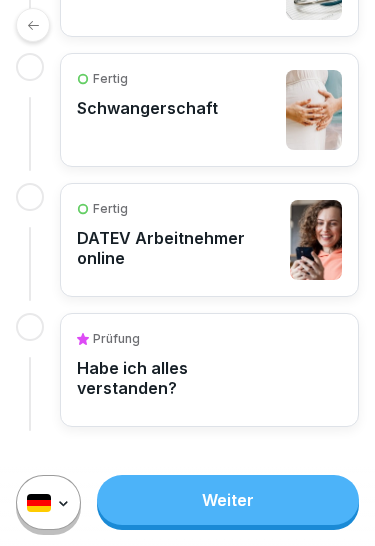 scroll, scrollTop: 830, scrollLeft: 0, axis: vertical 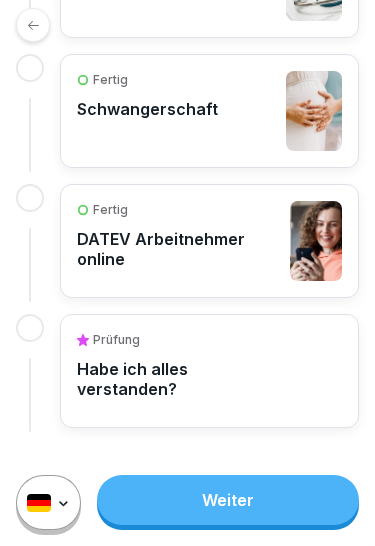 click on "Prüfung Habe ich alles verstanden?" at bounding box center [209, 371] 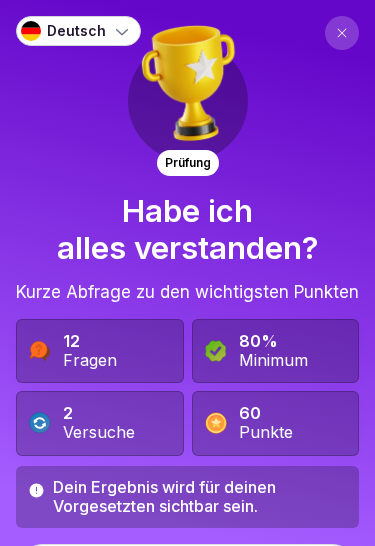 scroll, scrollTop: 0, scrollLeft: 0, axis: both 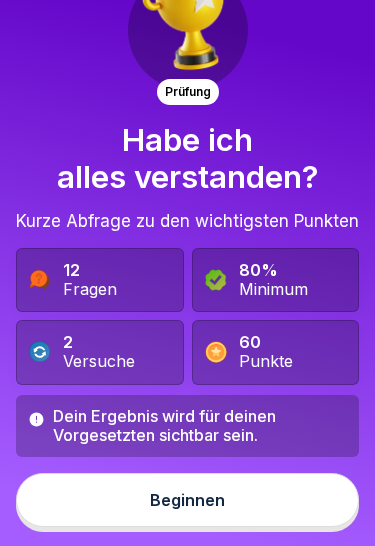 click on "Beginnen" at bounding box center [187, 500] 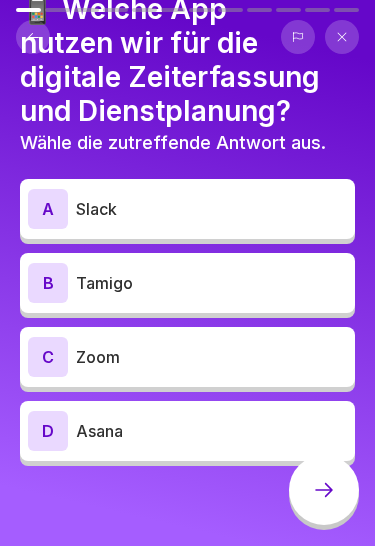 scroll, scrollTop: 87, scrollLeft: 0, axis: vertical 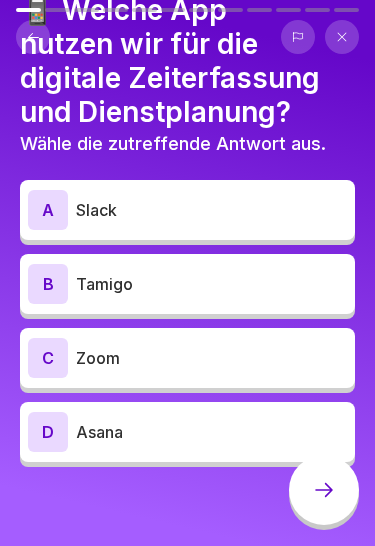 click on "Tamigo" at bounding box center [211, 284] 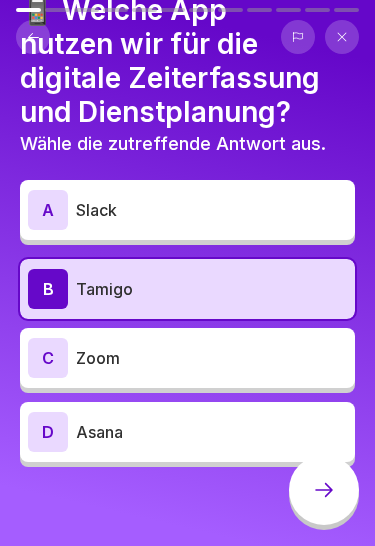 click at bounding box center (324, 490) 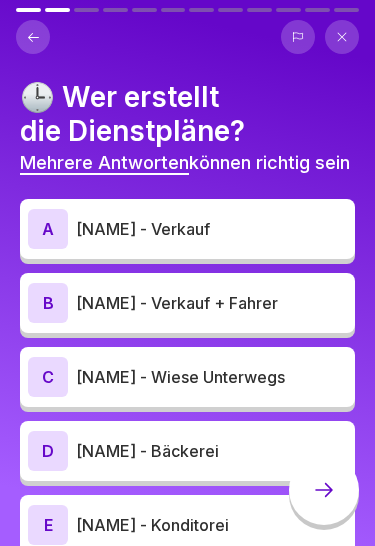 click on "Nicole Berger - Verkauf" at bounding box center [211, 229] 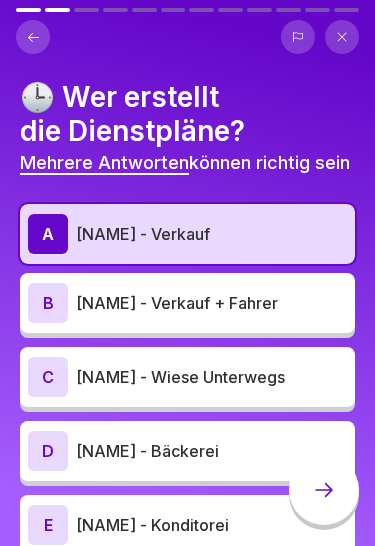 click on "Heike Fiedler - Verkauf + Fahrer" at bounding box center (211, 303) 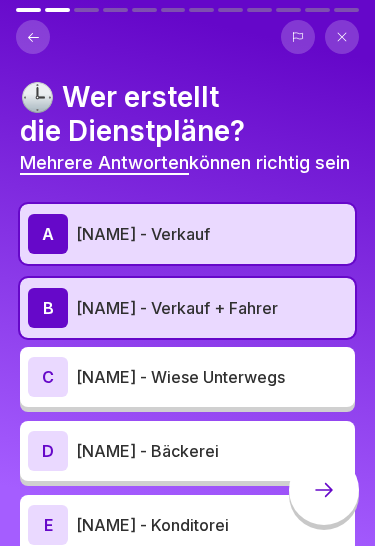 click on "D Naser Yusofzai - Bäckerei" at bounding box center (187, 451) 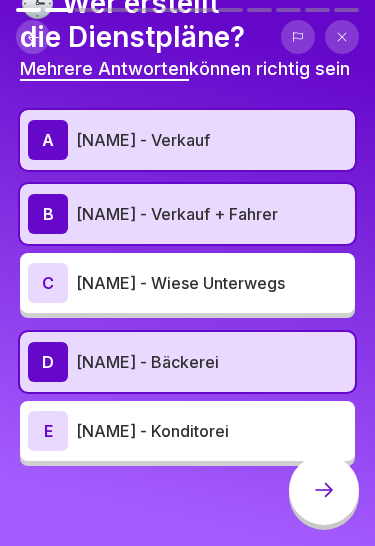 scroll, scrollTop: 114, scrollLeft: 0, axis: vertical 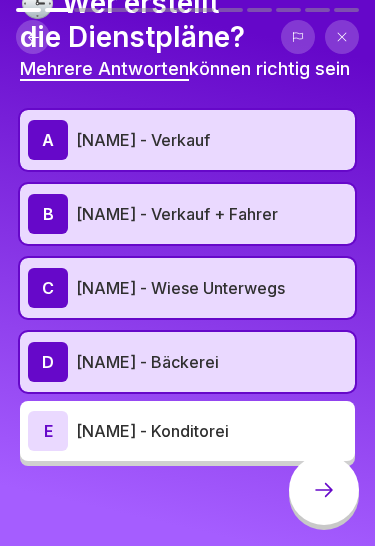 click on "Sebastian Görner - Konditorei" at bounding box center [211, 431] 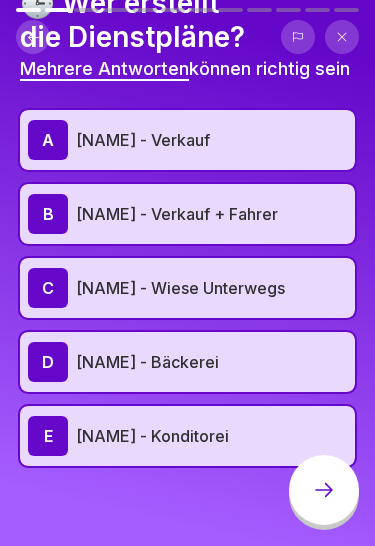 click 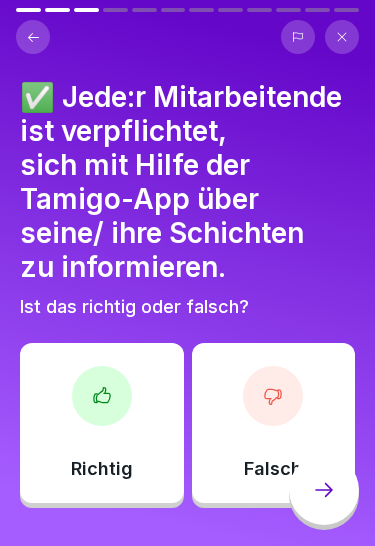 click at bounding box center (102, 396) 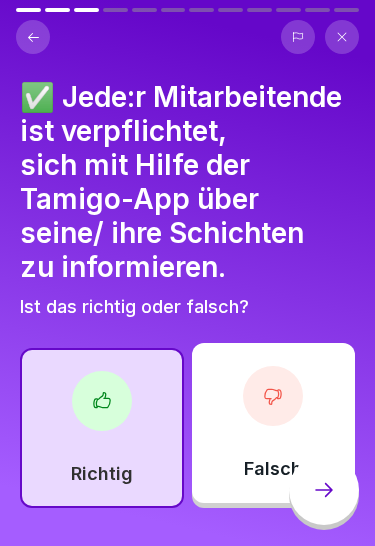 click 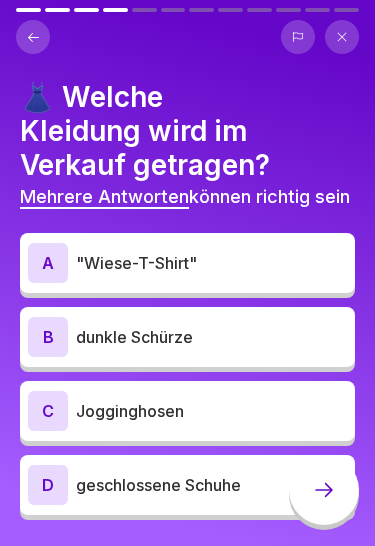 click on ""Wiese-T-Shirt"" at bounding box center [211, 263] 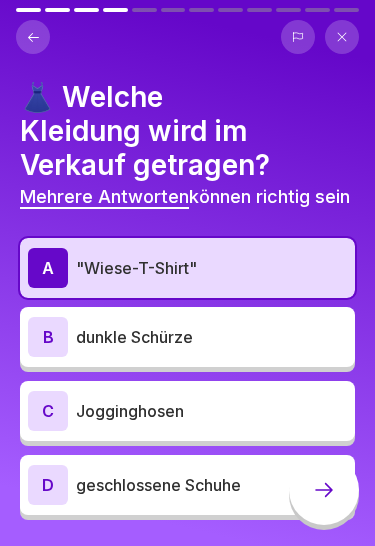 click on "dunkle Schürze" at bounding box center [211, 337] 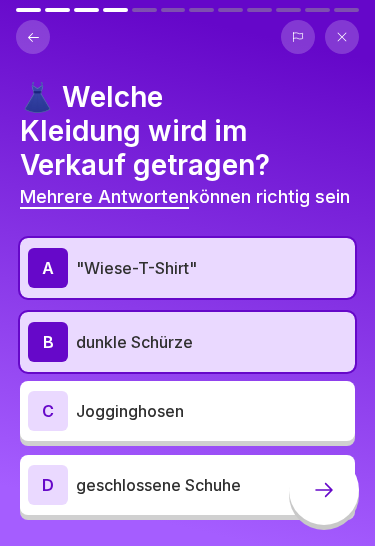 click on "Jogginghosen" at bounding box center [211, 411] 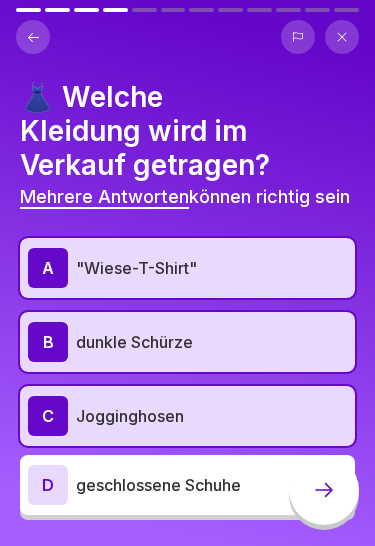 click on "Jogginghosen" at bounding box center (211, 416) 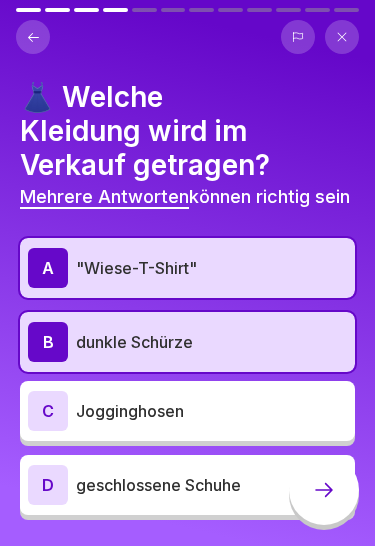 click on "geschlossene Schuhe" at bounding box center [211, 485] 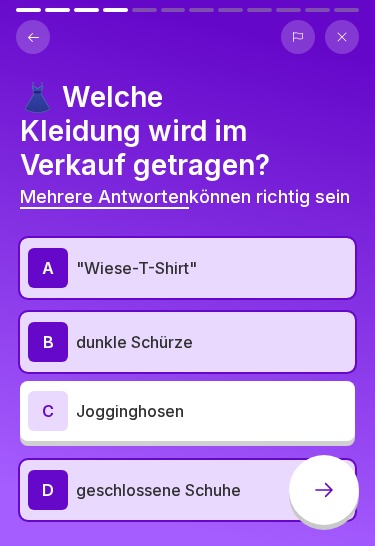 click 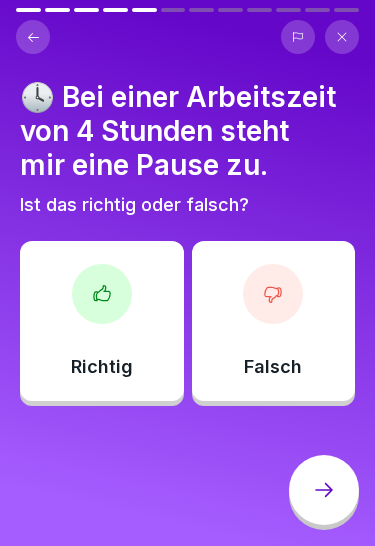 click on "Falsch" at bounding box center (274, 321) 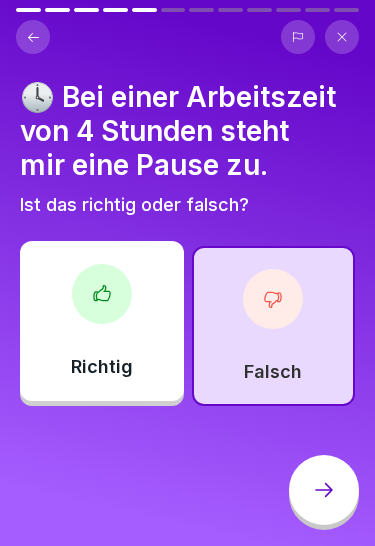 click 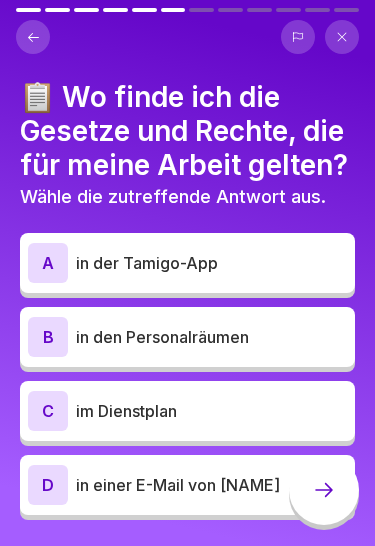click on "in den Personalräumen" at bounding box center [211, 337] 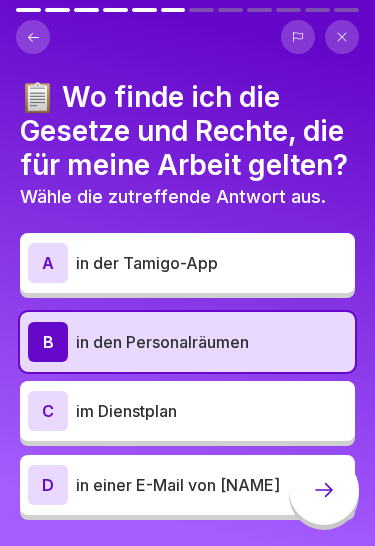 click at bounding box center (324, 490) 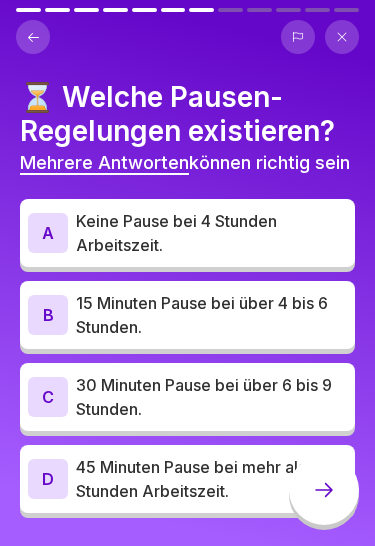 click on "Keine Pause bei 4 Stunden Arbeitszeit." at bounding box center [211, 233] 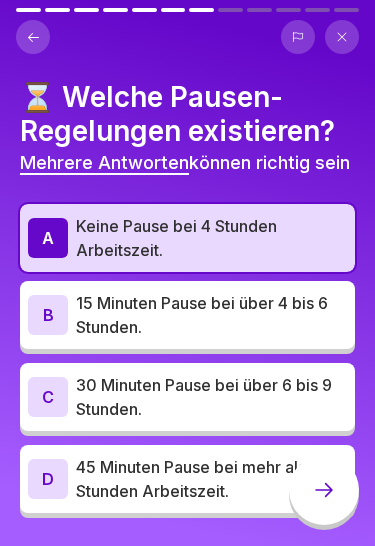click on "15 Minuten Pause bei über 4 bis 6 Stunden." at bounding box center (211, 315) 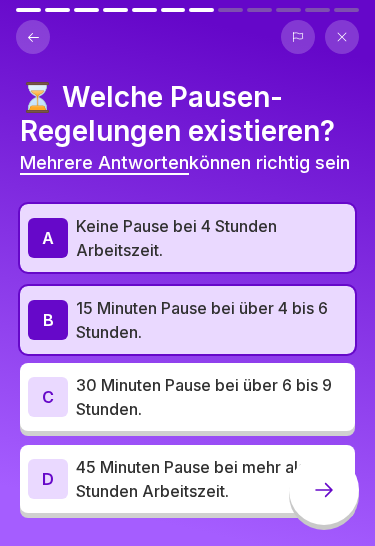 click on "30 Minuten Pause bei über 6 bis 9 Stunden." at bounding box center [211, 397] 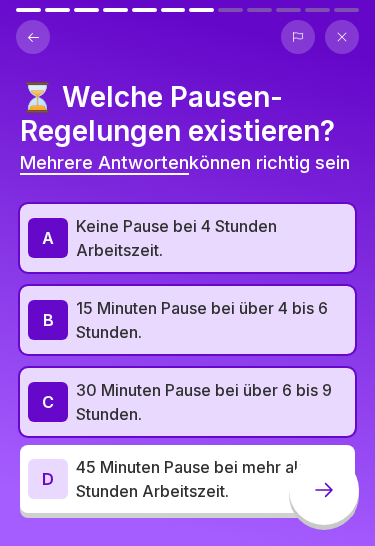 click on "45 Minuten Pause bei mehr als 9 Stunden Arbeitszeit." at bounding box center [211, 479] 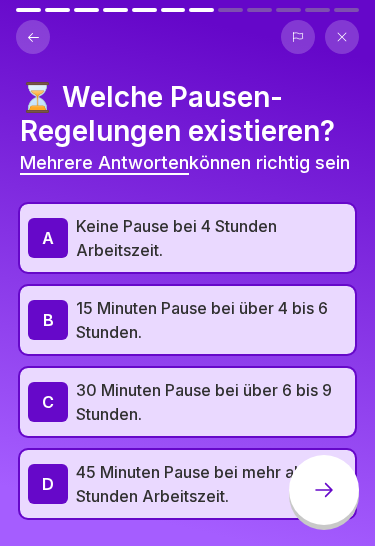 click at bounding box center (324, 490) 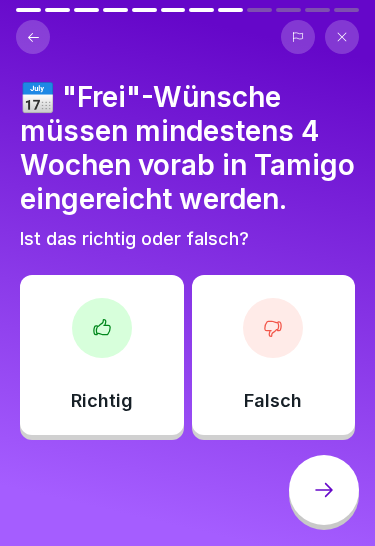click at bounding box center (102, 328) 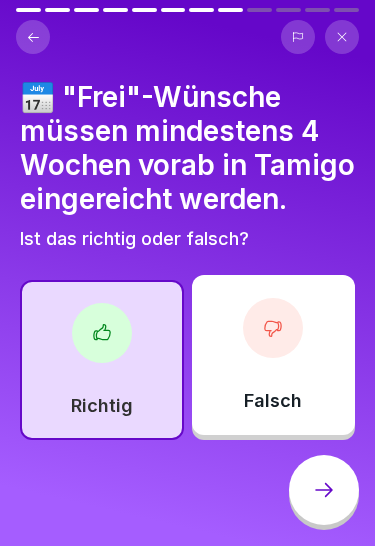 click at bounding box center (324, 490) 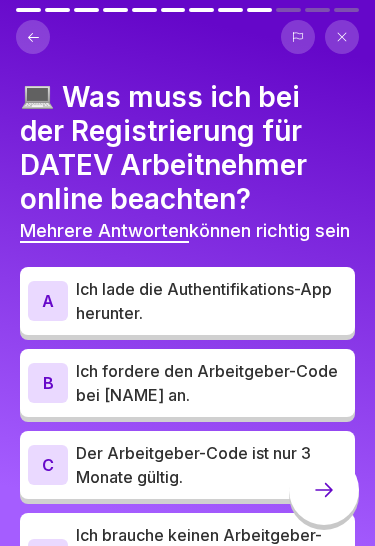 click on "Ich lade die Authentifikations-App herunter." at bounding box center (211, 301) 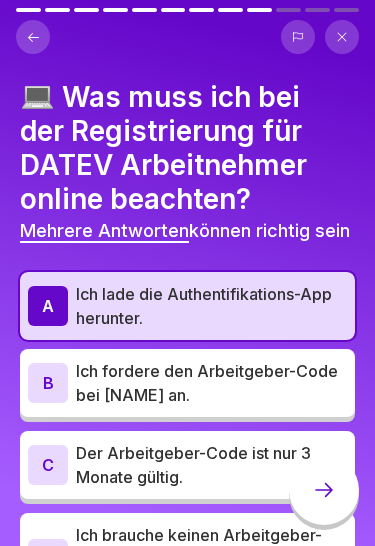 click on "Ich fordere den Arbeitgeber-Code bei Heike Fiedler an." at bounding box center [211, 383] 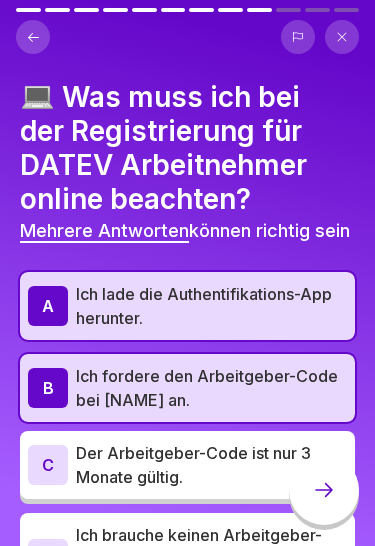 click on "Der Arbeitgeber-Code ist nur 3 Monate gültig." at bounding box center [211, 465] 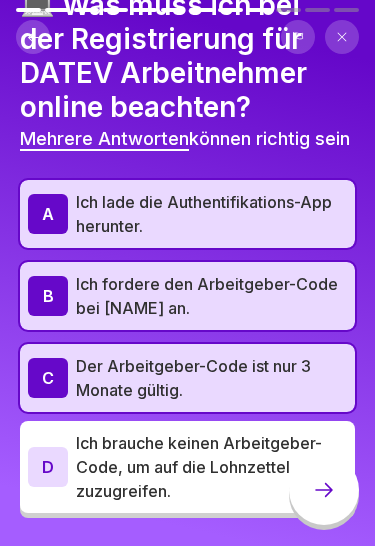 scroll, scrollTop: 91, scrollLeft: 0, axis: vertical 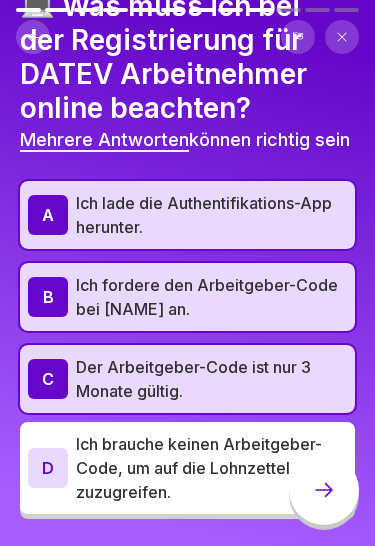 click 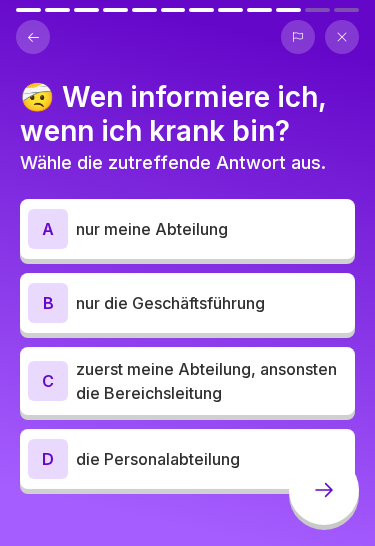 click on "nur die Geschäftsführung" at bounding box center (211, 303) 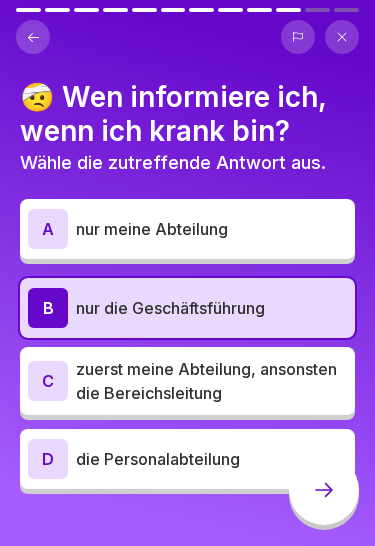 click 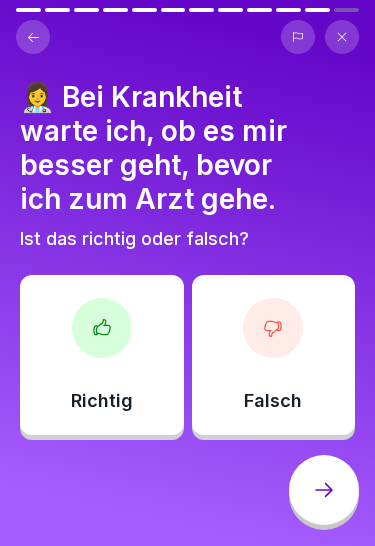 click at bounding box center (273, 328) 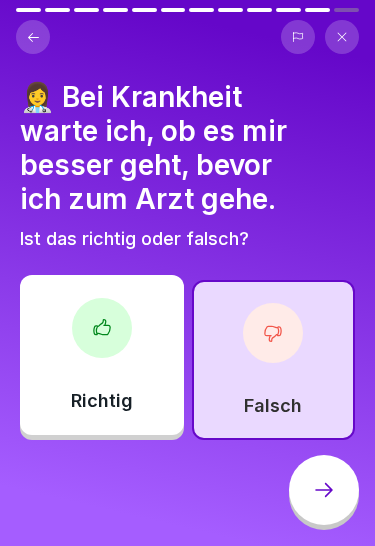 click at bounding box center (324, 490) 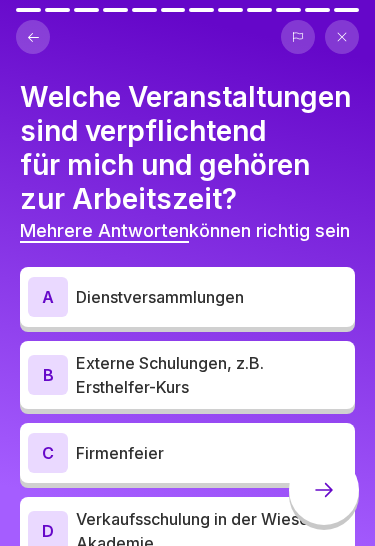 click on "Dienstversammlungen" at bounding box center [211, 297] 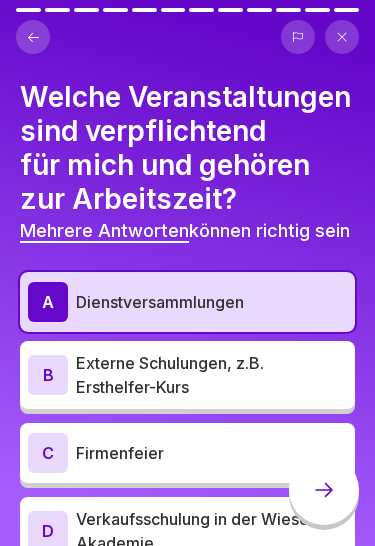 click on "Externe Schulungen, z.B. Ersthelfer-Kurs" at bounding box center (211, 375) 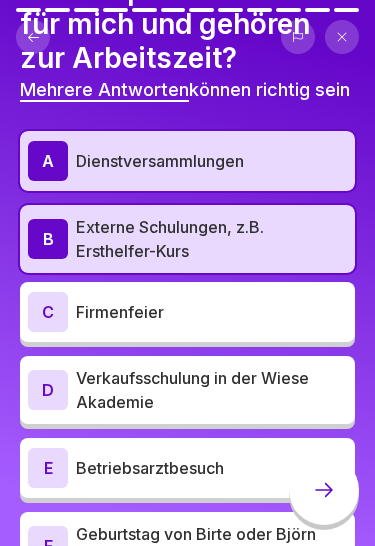 scroll, scrollTop: 141, scrollLeft: 0, axis: vertical 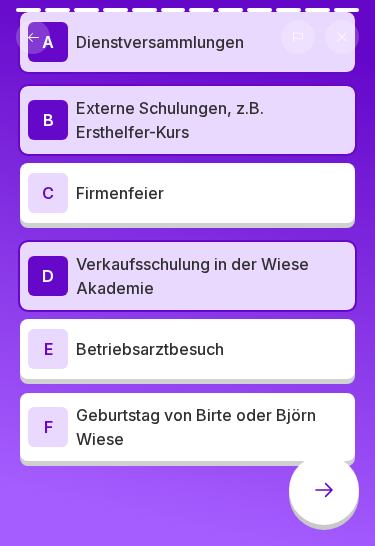 click on "E Betriebsarztbesuch" at bounding box center (187, 349) 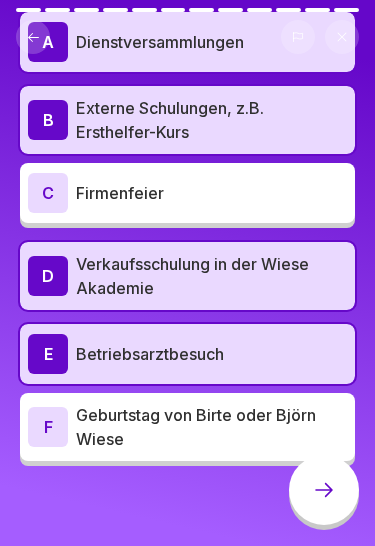click at bounding box center [324, 490] 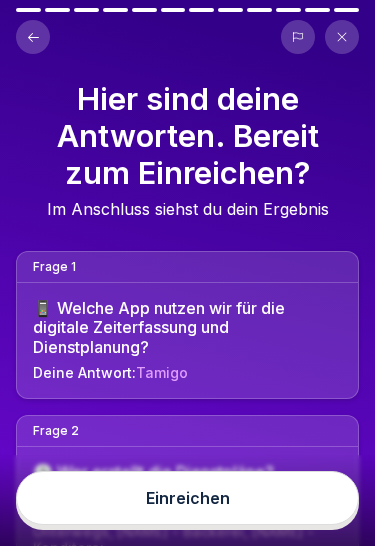 click on "Einreichen" at bounding box center [188, 498] 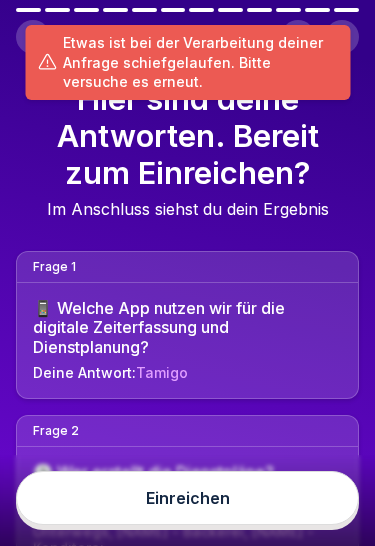 click on "Einreichen" at bounding box center [188, 498] 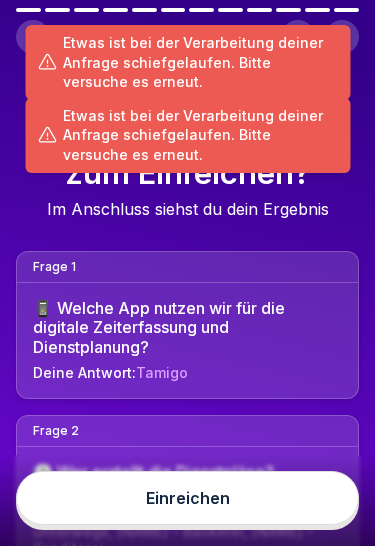 click on "Einreichen" at bounding box center (188, 498) 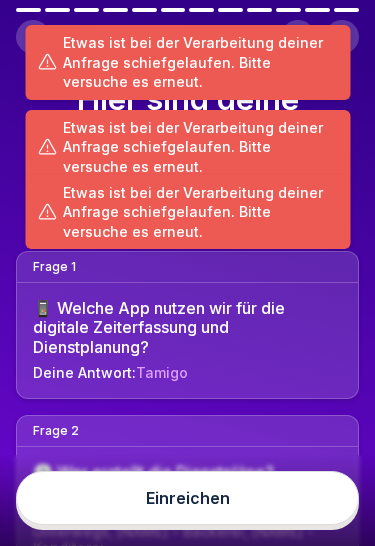 click on "Einreichen" at bounding box center (187, 498) 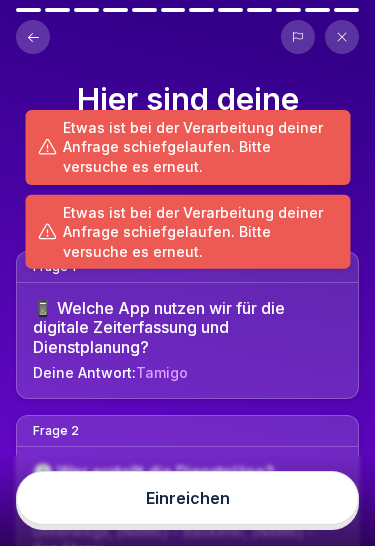 click on "Einreichen" at bounding box center [187, 498] 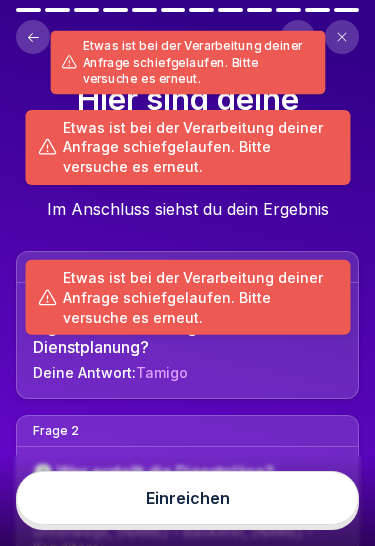 click on "Einreichen" at bounding box center [188, 498] 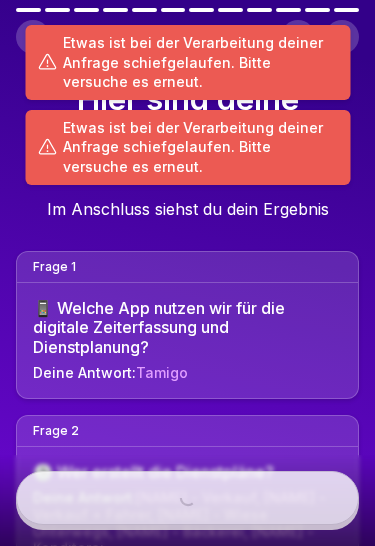 click on "Einreichen" at bounding box center [188, 498] 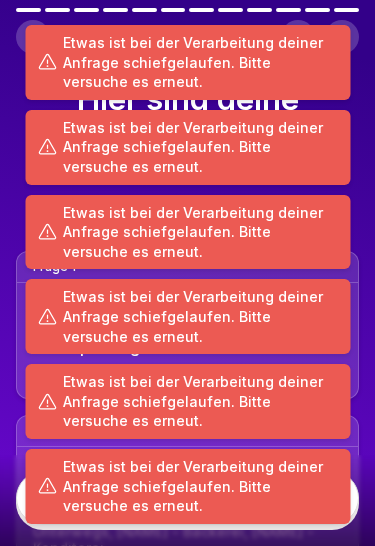 click on "Etwas ist bei der Verarbeitung deiner Anfrage schiefgelaufen. Bitte versuche es erneut." at bounding box center (200, 486) 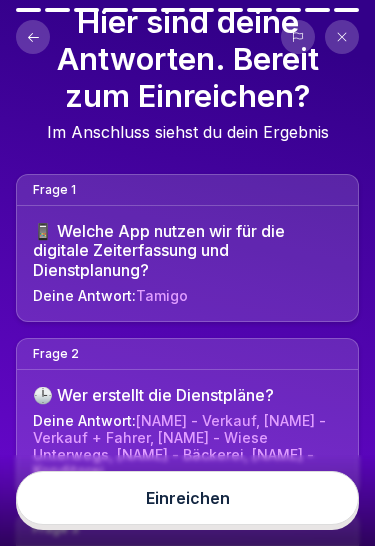scroll, scrollTop: 101, scrollLeft: 0, axis: vertical 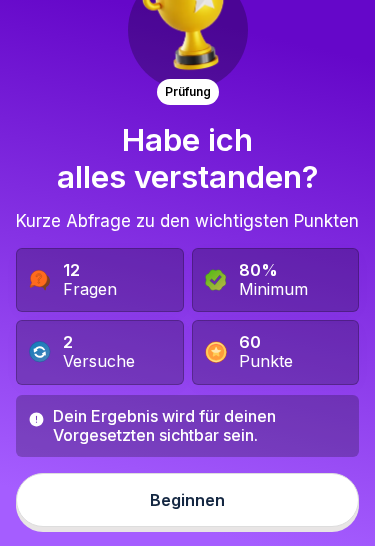 click on "Beginnen" at bounding box center (187, 500) 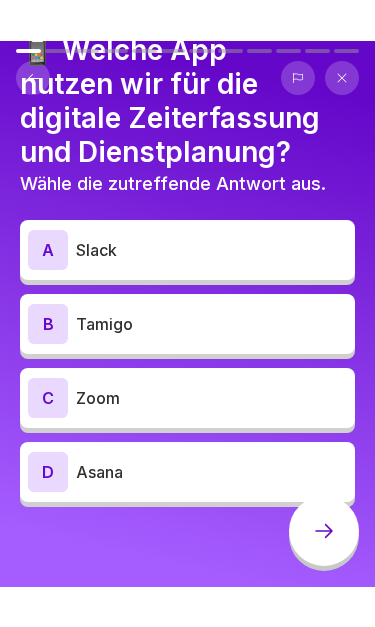 scroll, scrollTop: 87, scrollLeft: 0, axis: vertical 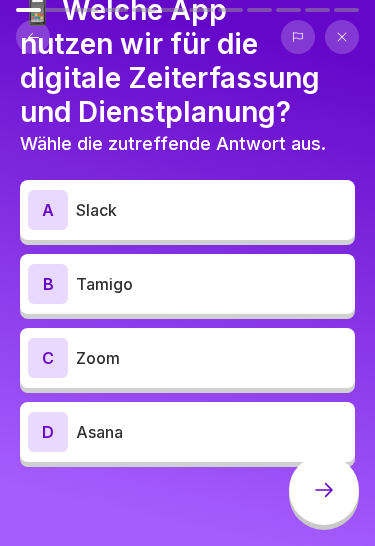 click on "Tamigo" at bounding box center (211, 284) 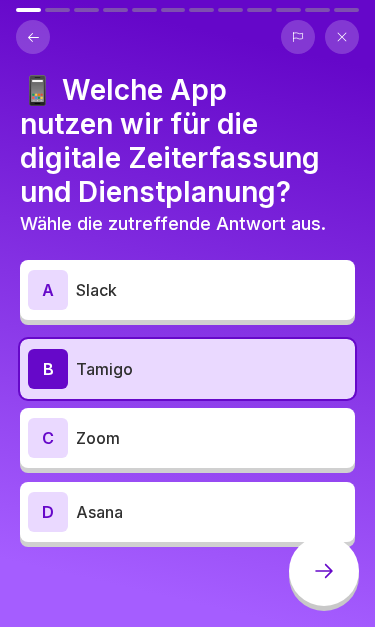 scroll, scrollTop: 0, scrollLeft: 0, axis: both 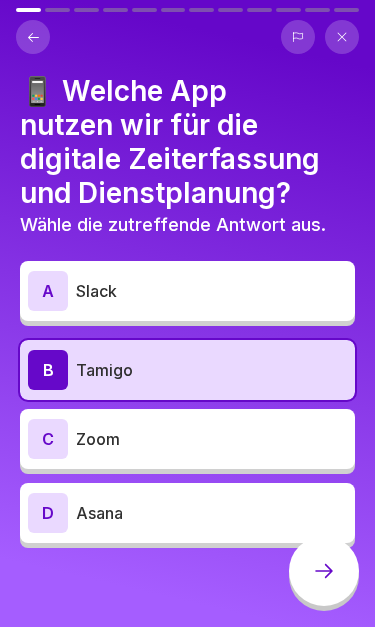 click on "D Asana" at bounding box center [187, 513] 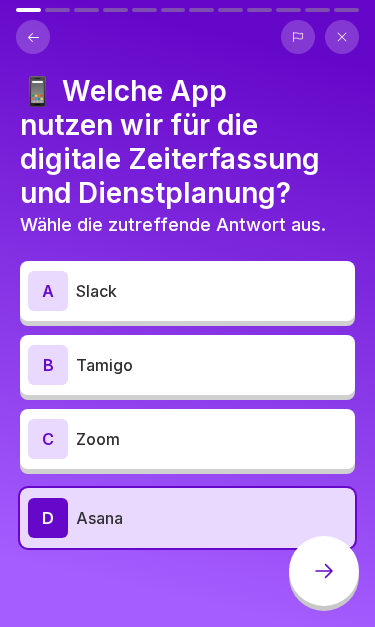 click on "Tamigo" at bounding box center [211, 365] 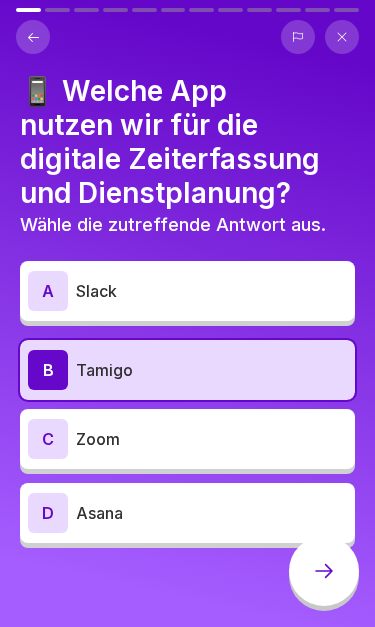 click at bounding box center (324, 571) 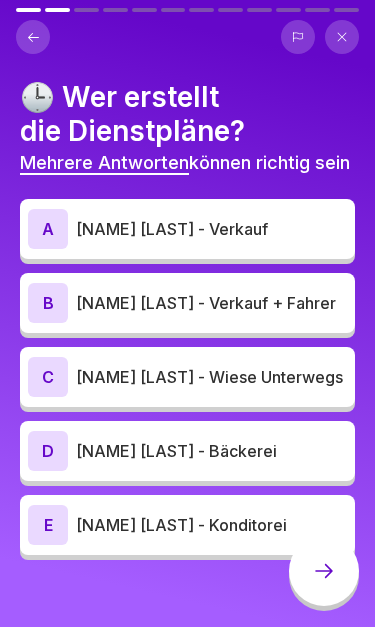 click on "A Nicole Berger - Verkauf" at bounding box center [187, 229] 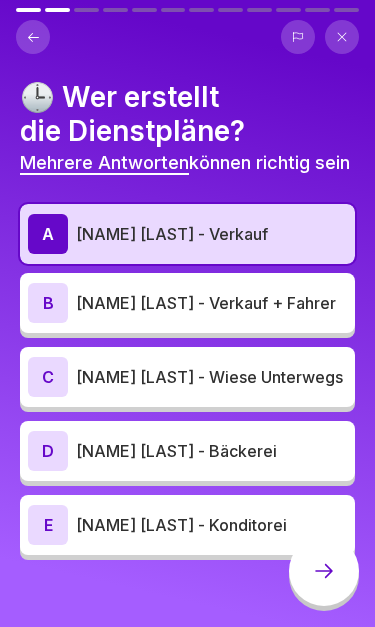 click on "B Heike Fiedler - Verkauf + Fahrer" at bounding box center [187, 303] 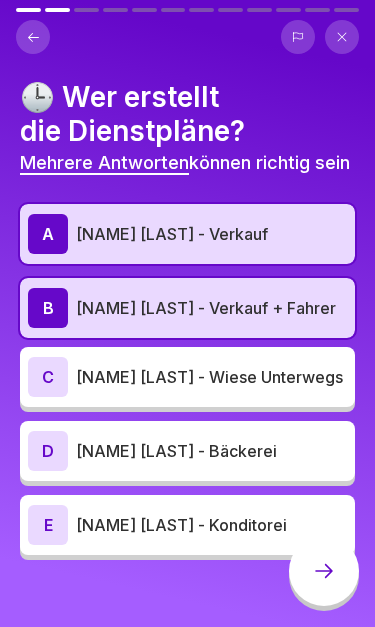 click on "C Rebecca Muralt - Wiese Unterwegs" at bounding box center (187, 377) 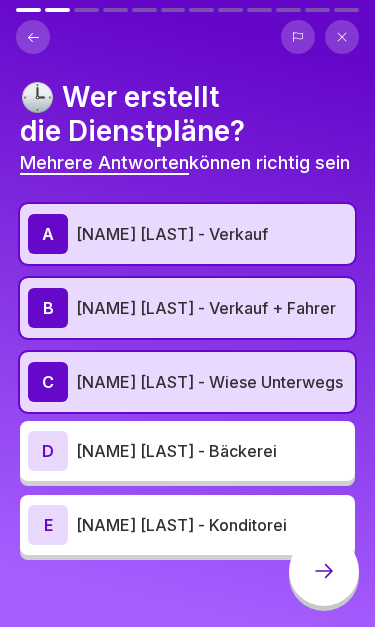 click on "Naser Yusofzai - Bäckerei" at bounding box center (211, 451) 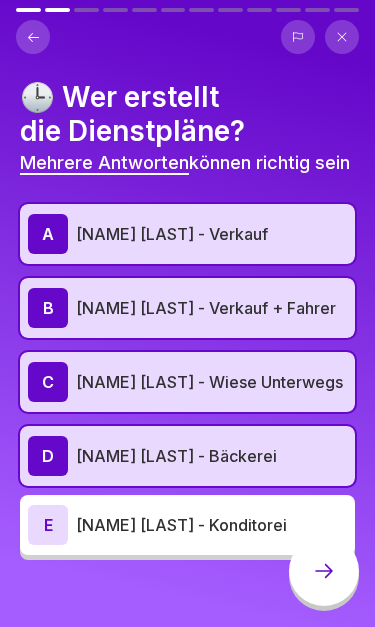 click on "E" at bounding box center [48, 525] 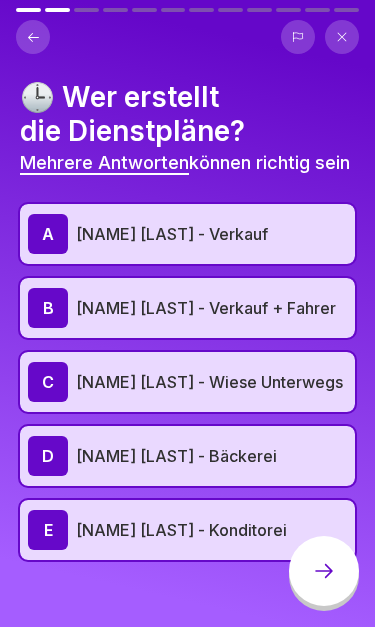 click at bounding box center [324, 571] 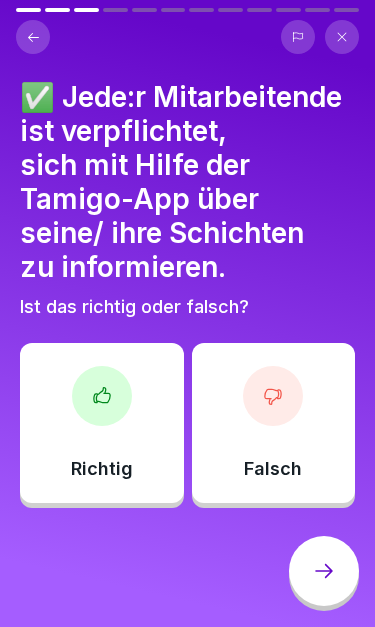 click at bounding box center (102, 396) 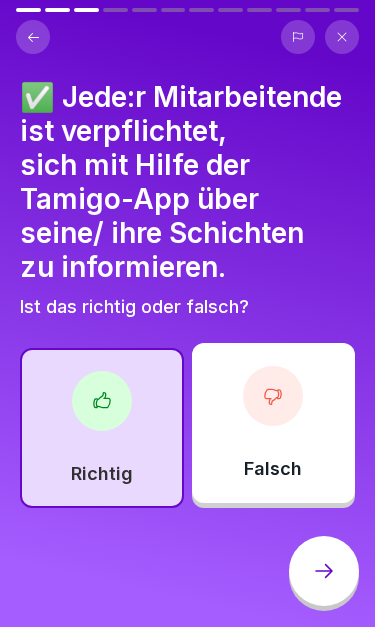 click at bounding box center (324, 571) 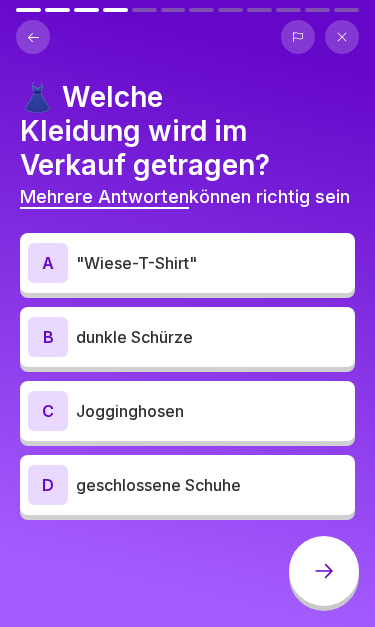 click on "A "Wiese-T-Shirt"" at bounding box center [187, 263] 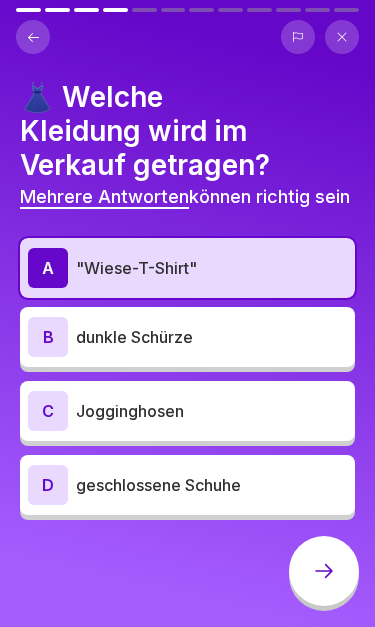 click on "B dunkle Schürze" at bounding box center (187, 337) 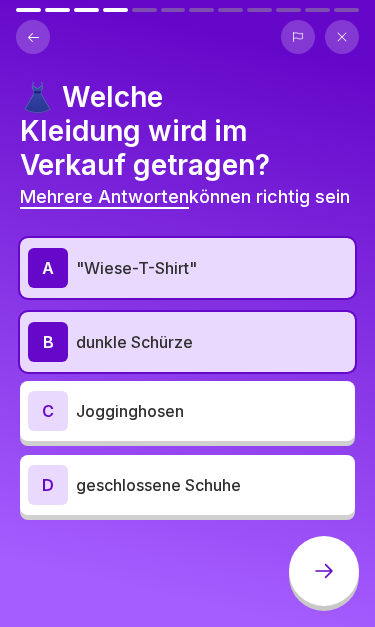 click on "geschlossene Schuhe" at bounding box center [211, 485] 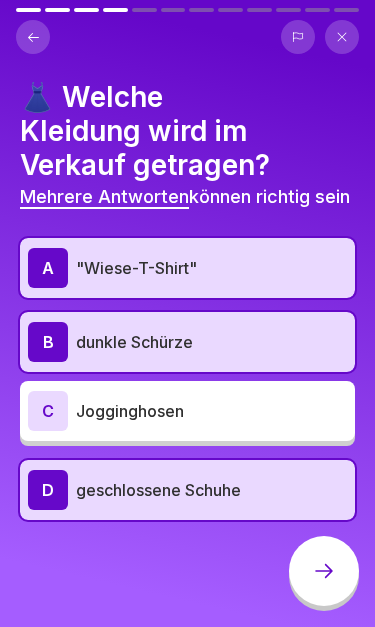click at bounding box center (324, 571) 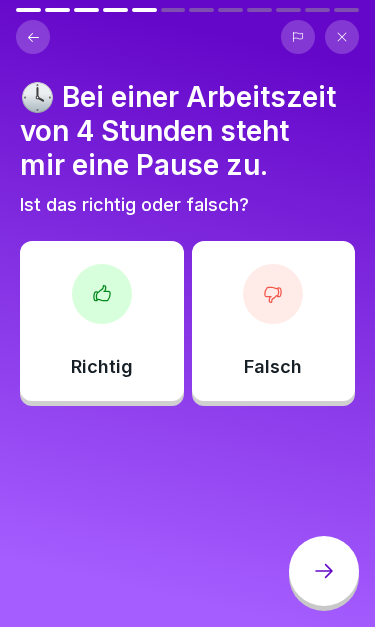 click on "Falsch" at bounding box center [274, 321] 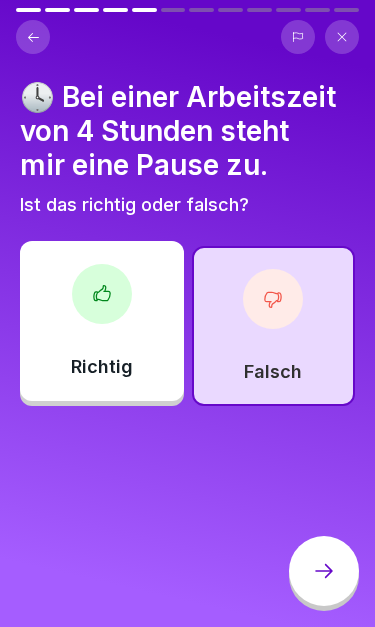 click at bounding box center [324, 571] 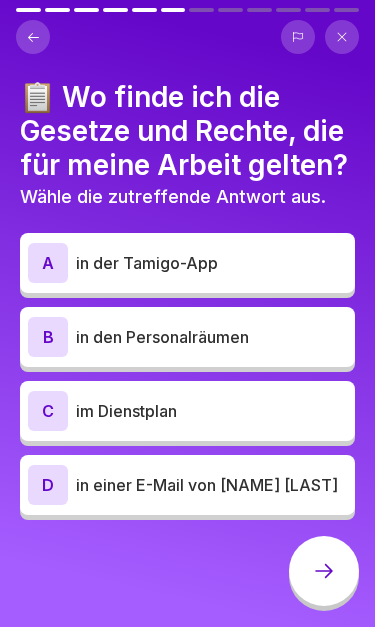 click on "A" at bounding box center (48, 263) 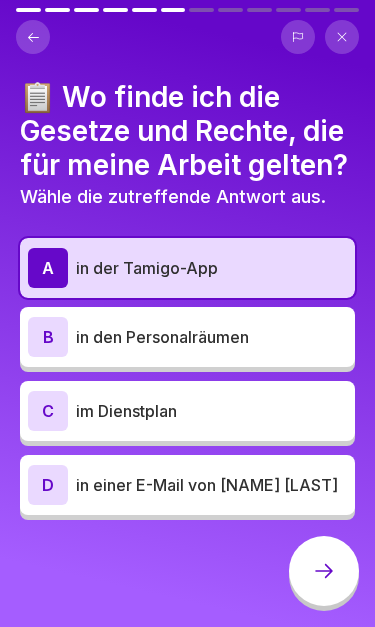 click on "A" at bounding box center [48, 268] 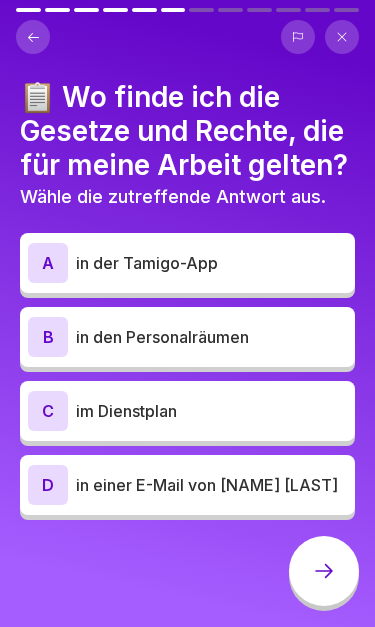 click on "in den Personalräumen" at bounding box center [211, 337] 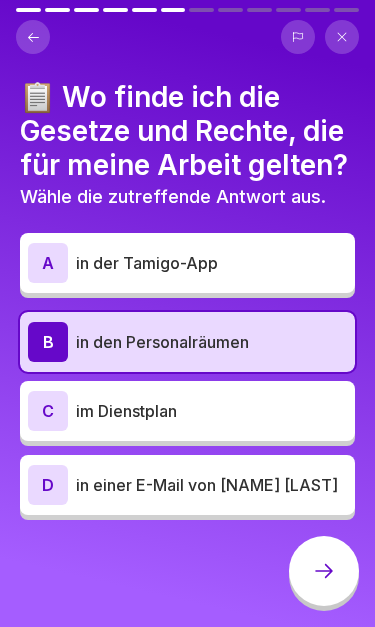 click at bounding box center (324, 571) 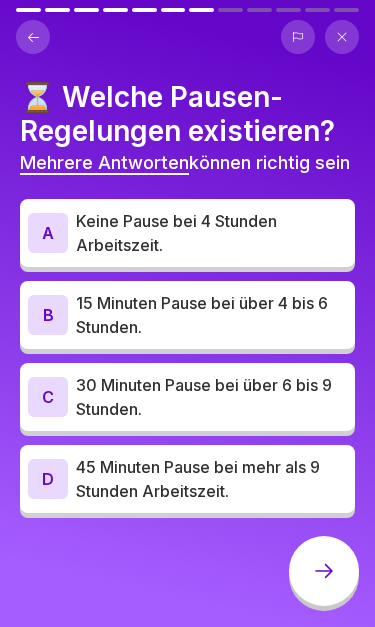click on "⏳ Welche Pausen-Regelungen existieren? Mehrere Antworten  können richtig sein A Keine Pause bei 4 Stunden Arbeitszeit. B 15 Minuten Pause bei über 4 bis 6 Stunden. C 30 Minuten Pause bei über 6 bis 9 Stunden. D 45 Minuten Pause bei mehr als 9 Stunden Arbeitszeit." at bounding box center [187, 299] 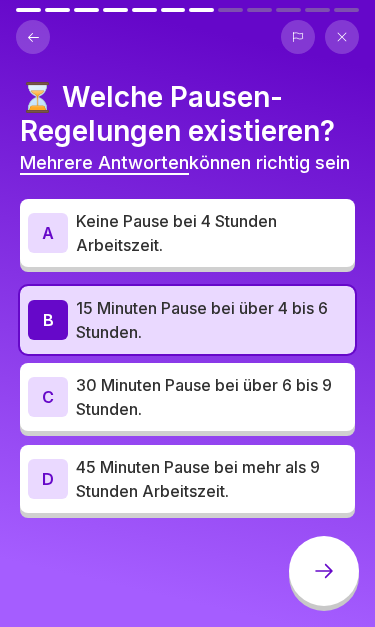 click on "30 Minuten Pause bei über 6 bis 9 Stunden." at bounding box center [211, 397] 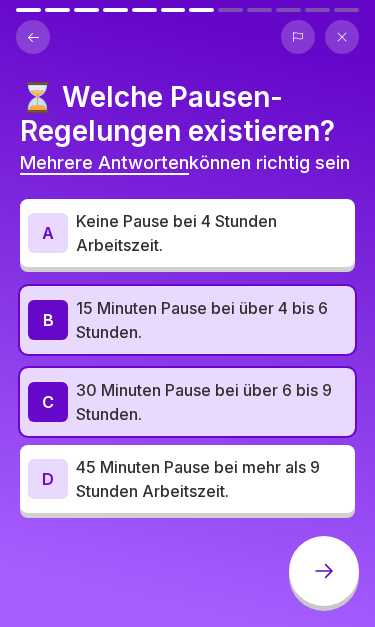click on "45 Minuten Pause bei mehr als 9 Stunden Arbeitszeit." at bounding box center (211, 479) 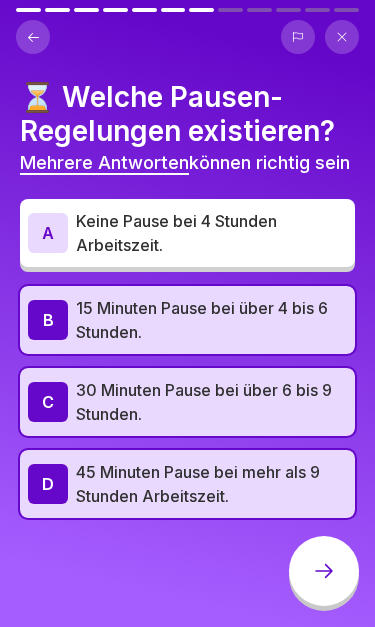 click on "Keine Pause bei 4 Stunden Arbeitszeit." at bounding box center (211, 233) 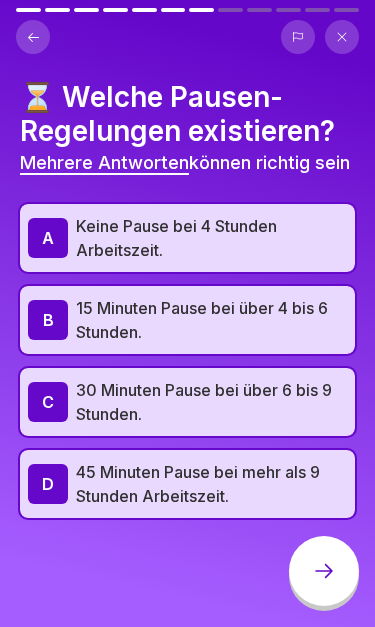 click 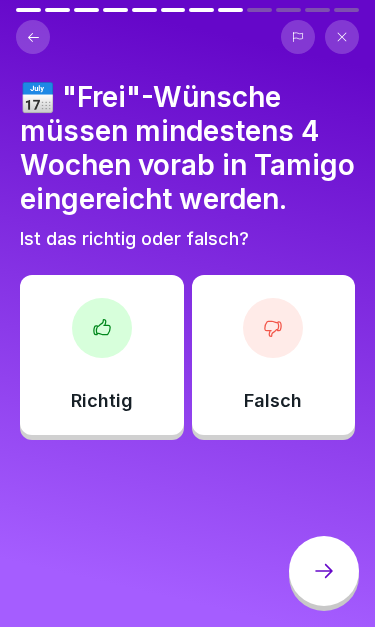 click 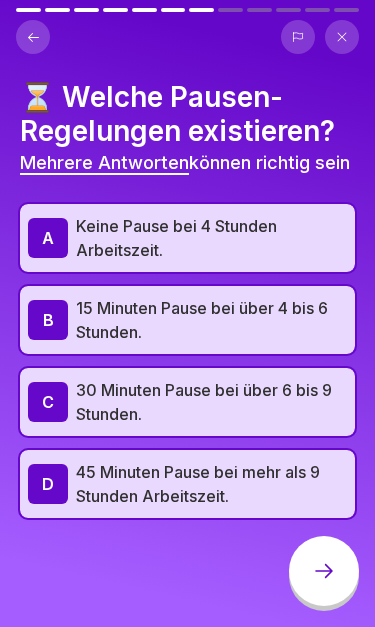 click at bounding box center (324, 571) 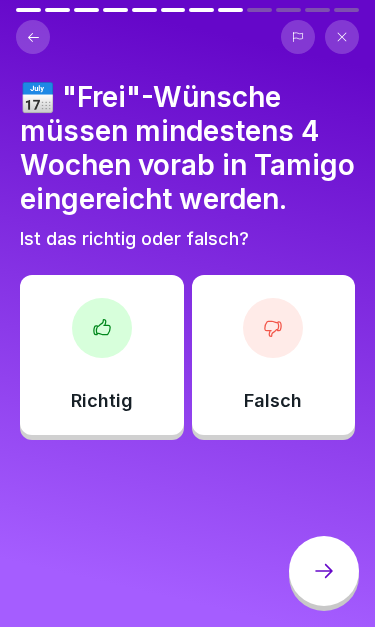 click at bounding box center (102, 328) 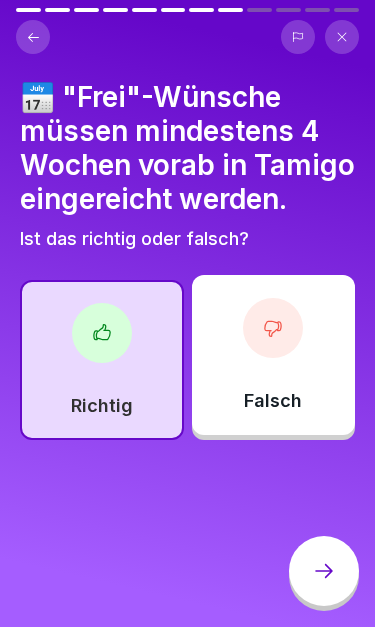 click 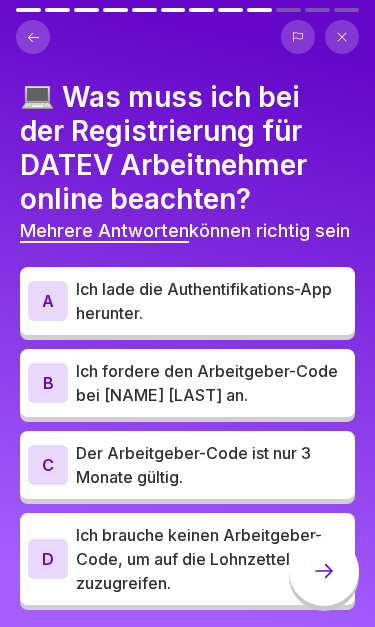 click on "A" at bounding box center [48, 301] 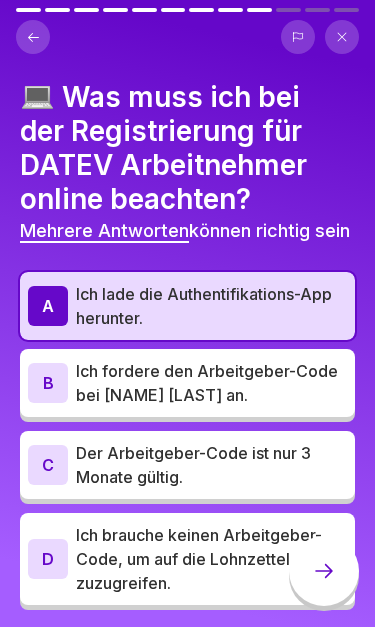 click on "Ich fordere den Arbeitgeber-Code bei Heike Fiedler an." at bounding box center (211, 383) 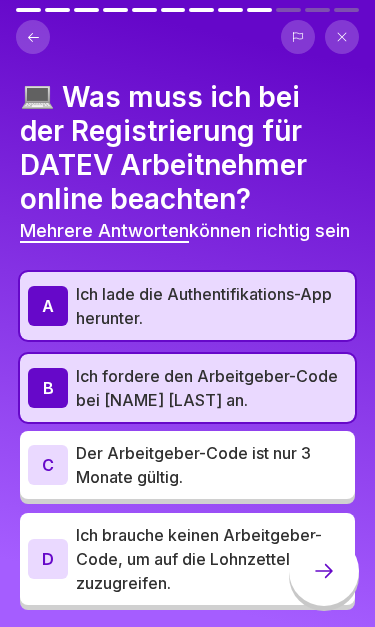 click on "C" at bounding box center (48, 465) 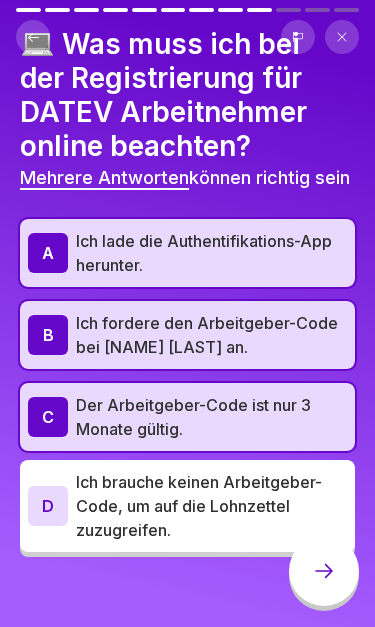 scroll, scrollTop: 55, scrollLeft: 0, axis: vertical 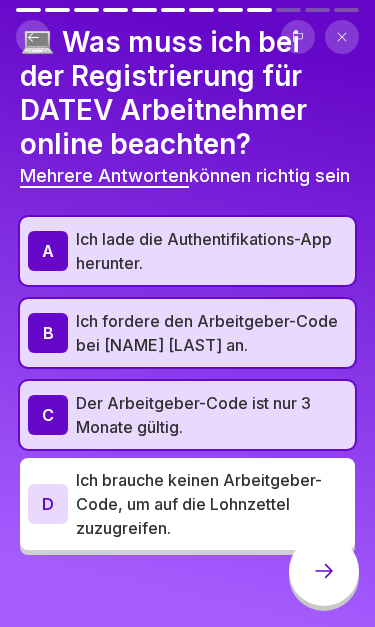 click at bounding box center (324, 571) 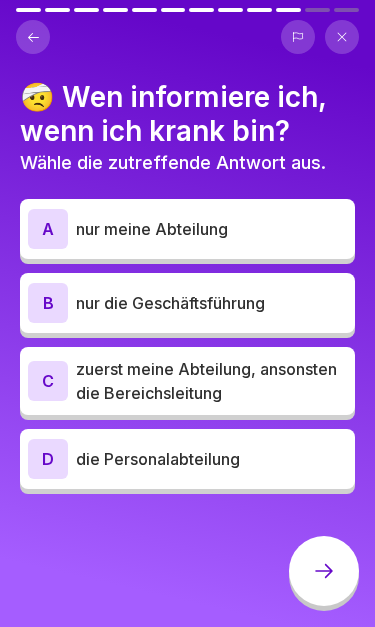 click on "B nur die Geschäftsführung" at bounding box center (187, 303) 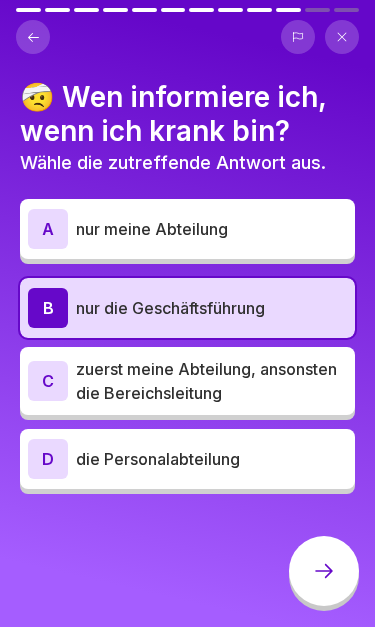 click at bounding box center (324, 571) 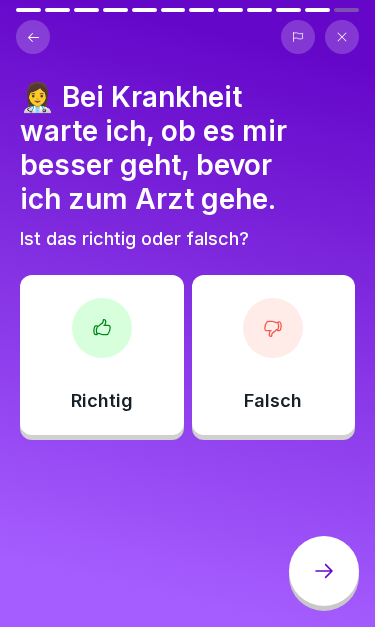 click on "Falsch" at bounding box center (274, 355) 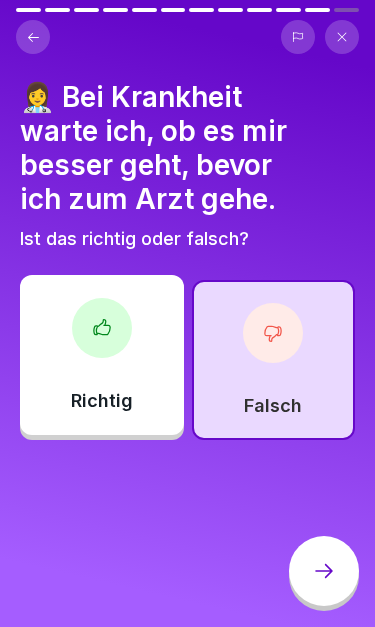click 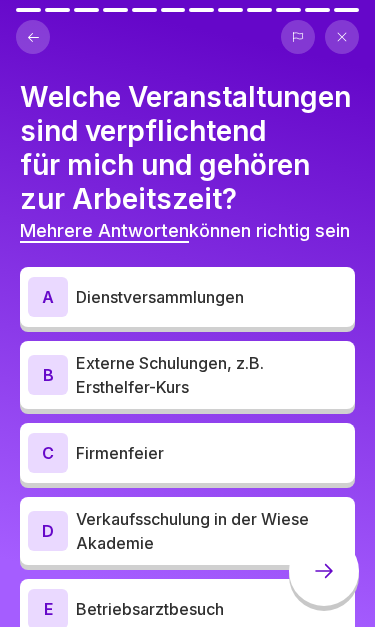 click on "A Dienstversammlungen" at bounding box center (187, 297) 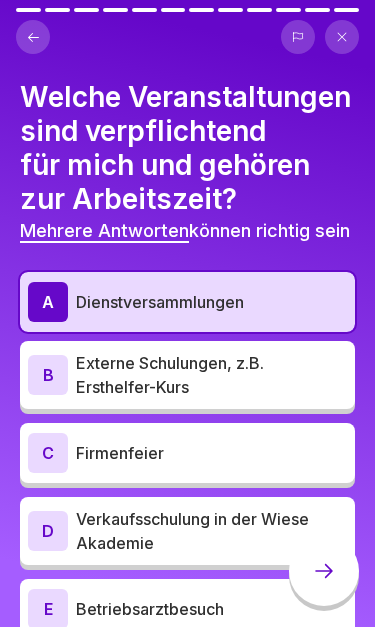 click on "B Externe Schulungen, z.B. Ersthelfer-Kurs" at bounding box center (187, 375) 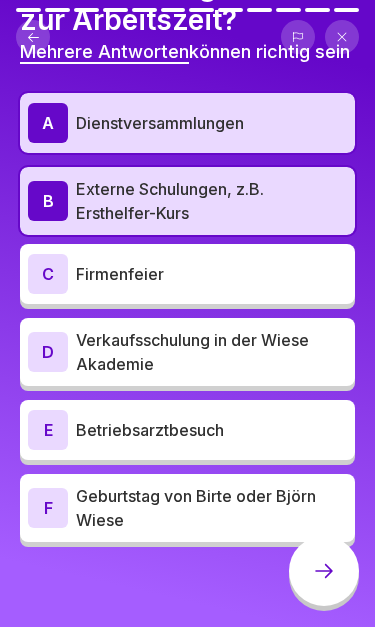 scroll, scrollTop: 199, scrollLeft: 0, axis: vertical 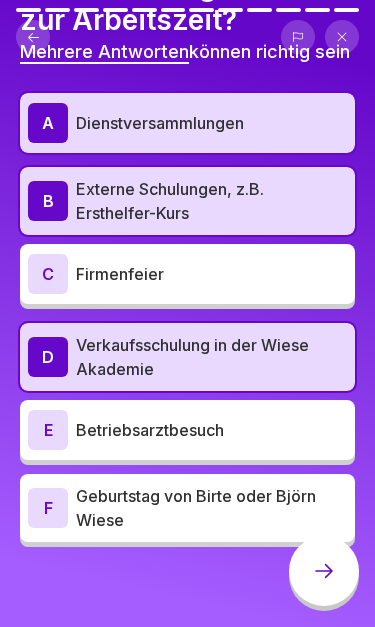 click on "Betriebsarztbesuch" at bounding box center [211, 430] 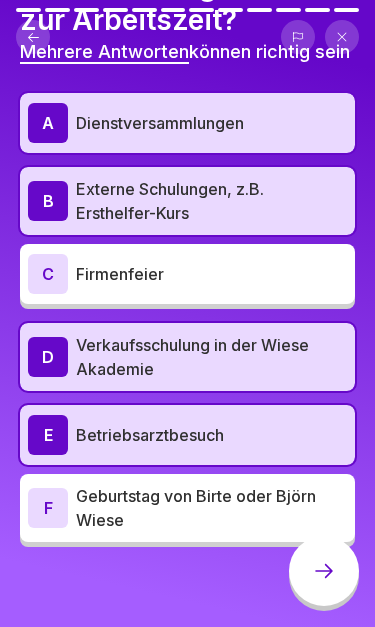 click at bounding box center (324, 571) 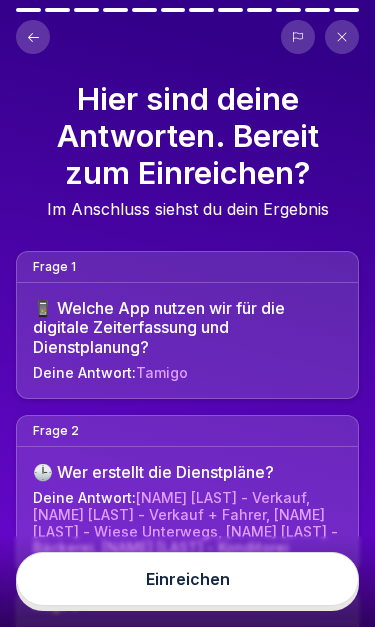 click on "Einreichen" at bounding box center (187, 579) 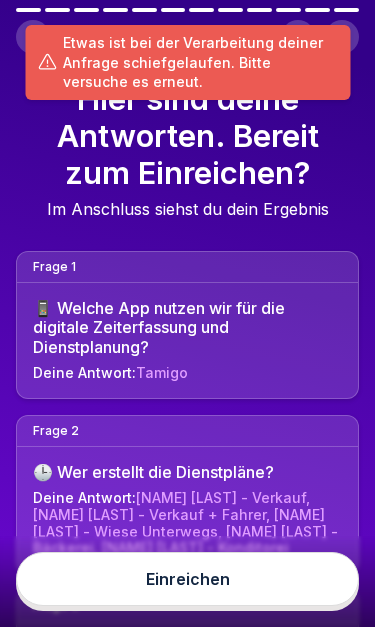 click on "Einreichen" at bounding box center (187, 579) 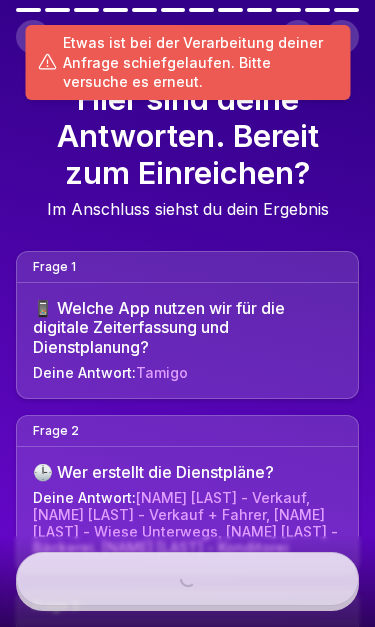 click on "Einreichen" at bounding box center [187, 579] 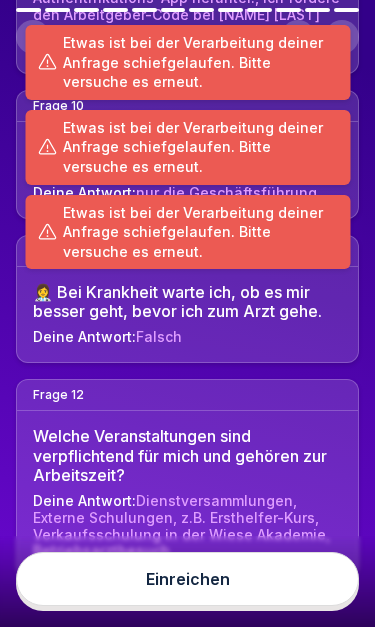 scroll, scrollTop: 1719, scrollLeft: 0, axis: vertical 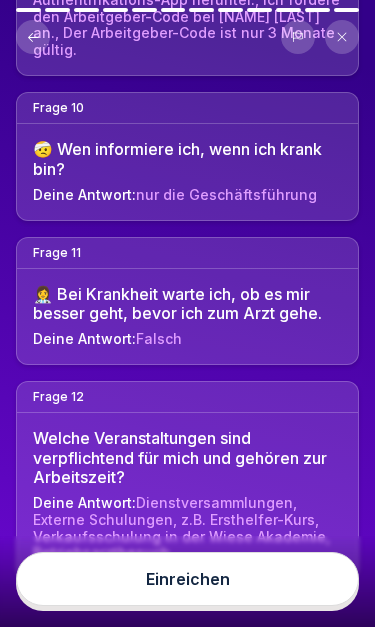 click on "Dienstversammlungen, Externe Schulungen, z.B. Ersthelfer-Kurs, Verkaufsschulung in der Wiese Akademie, Betriebsarztbesuch" at bounding box center [181, 527] 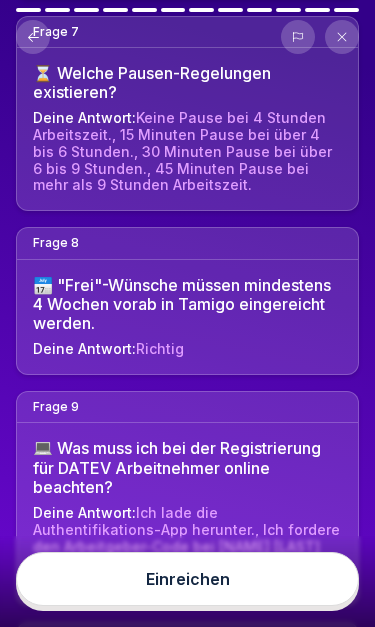 click on "Einreichen" at bounding box center (187, 579) 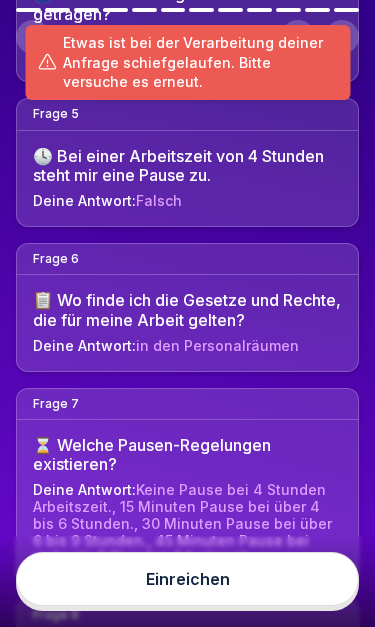 scroll, scrollTop: 813, scrollLeft: 0, axis: vertical 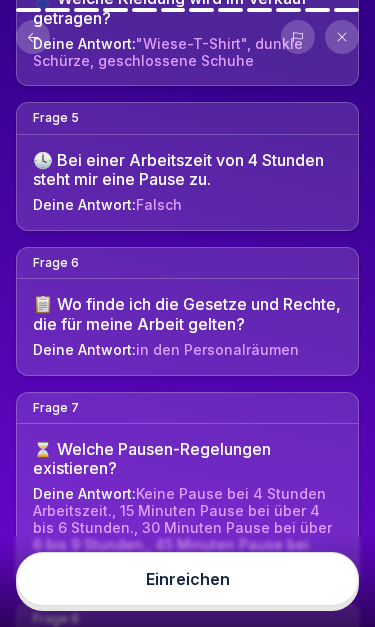 click at bounding box center [298, 37] 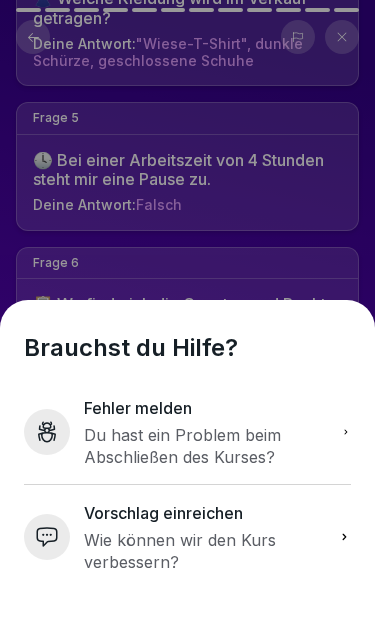 click on "Fehler melden" at bounding box center (205, 408) 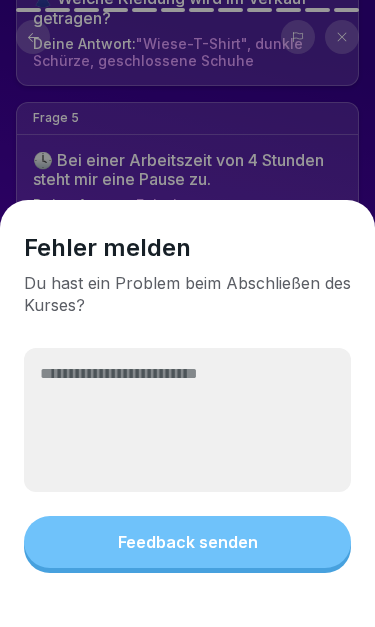 click at bounding box center [187, 420] 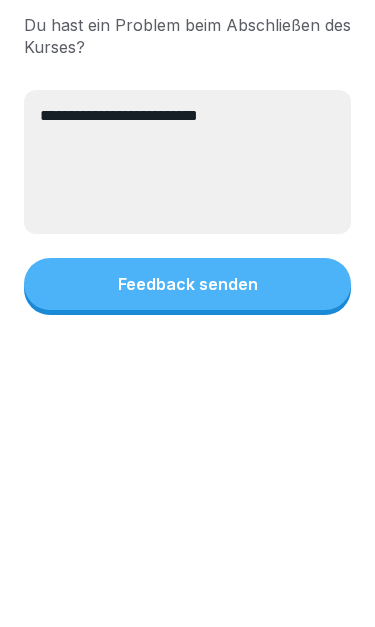 type on "**********" 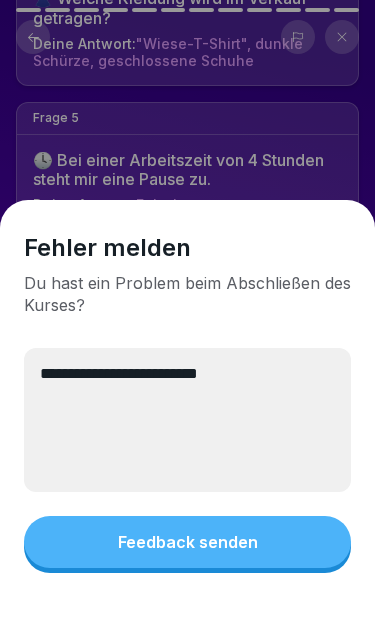 click on "Feedback senden" at bounding box center [187, 542] 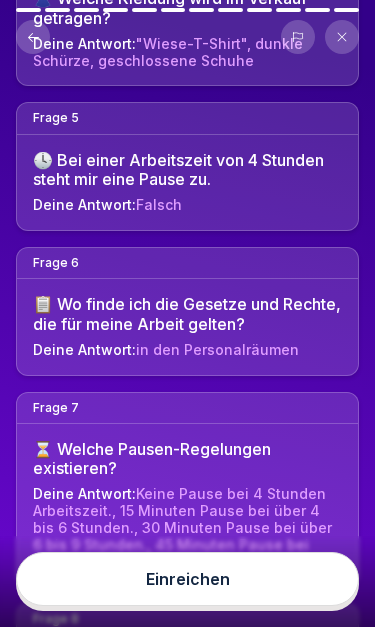 click at bounding box center [342, 37] 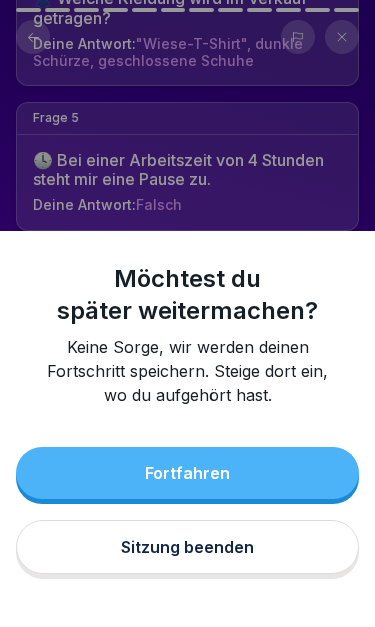 click on "Fortfahren" at bounding box center [187, 473] 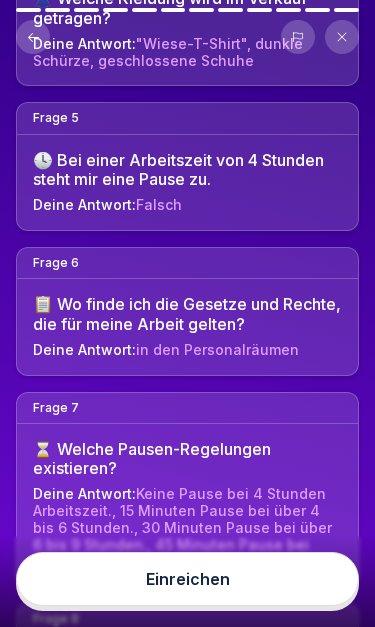 click 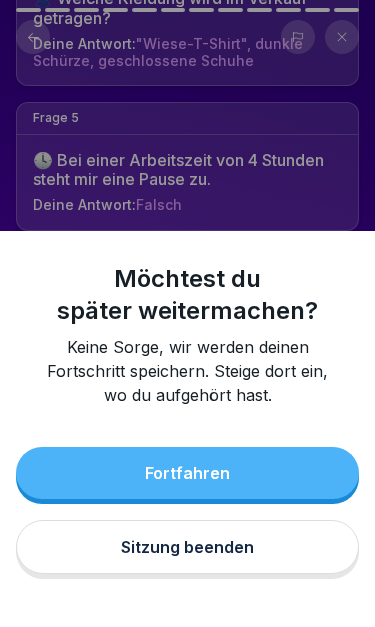 click on "Sitzung beenden" at bounding box center (187, 547) 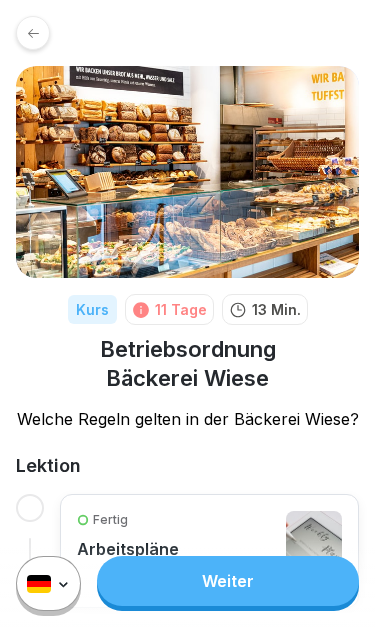 scroll, scrollTop: 0, scrollLeft: 0, axis: both 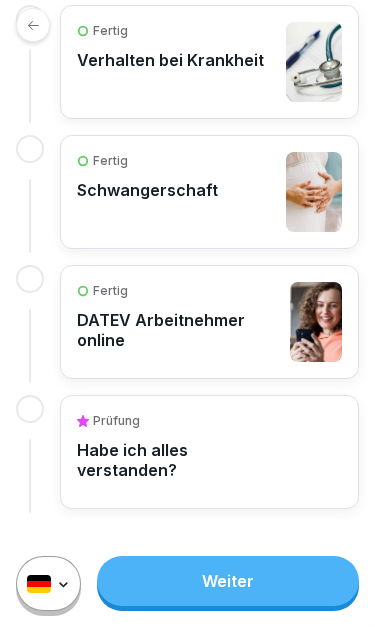 click at bounding box center (33, 25) 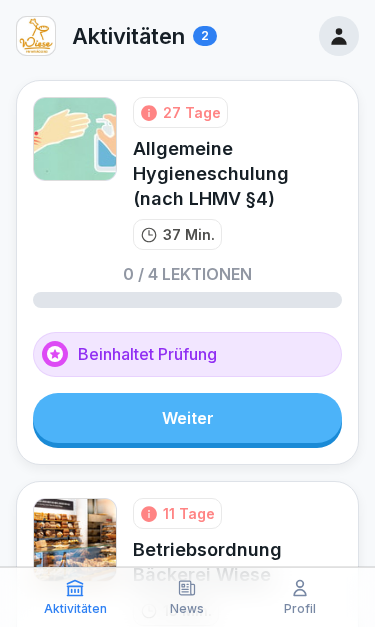 click at bounding box center (36, 36) 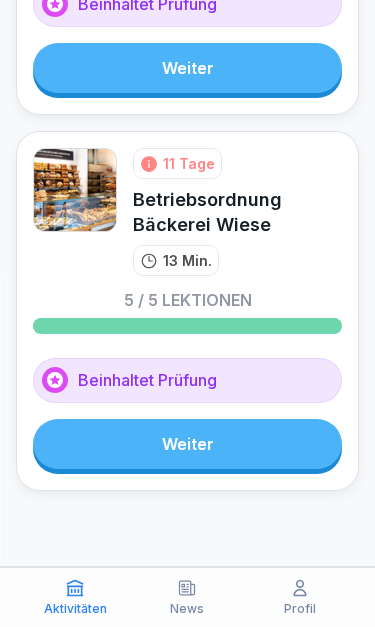 click on "News" at bounding box center [187, 597] 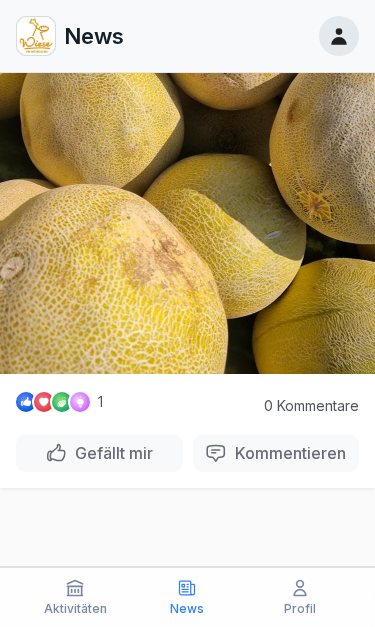 scroll, scrollTop: 1214, scrollLeft: 0, axis: vertical 